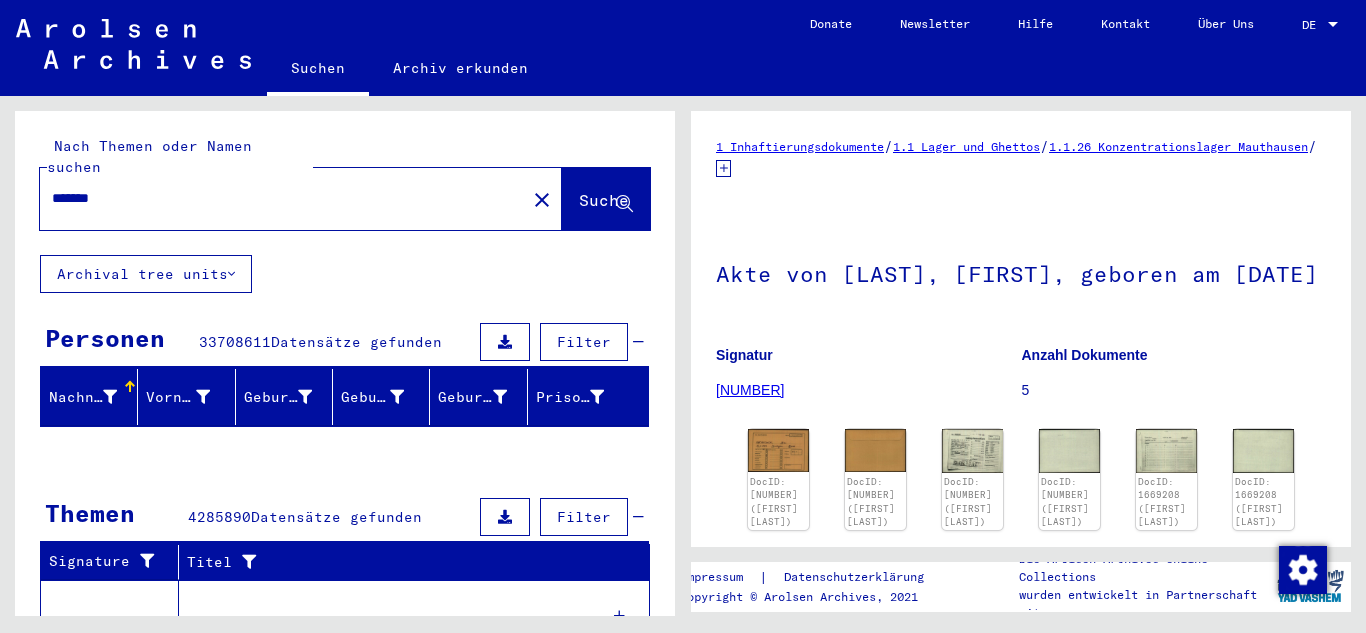 scroll, scrollTop: 0, scrollLeft: 0, axis: both 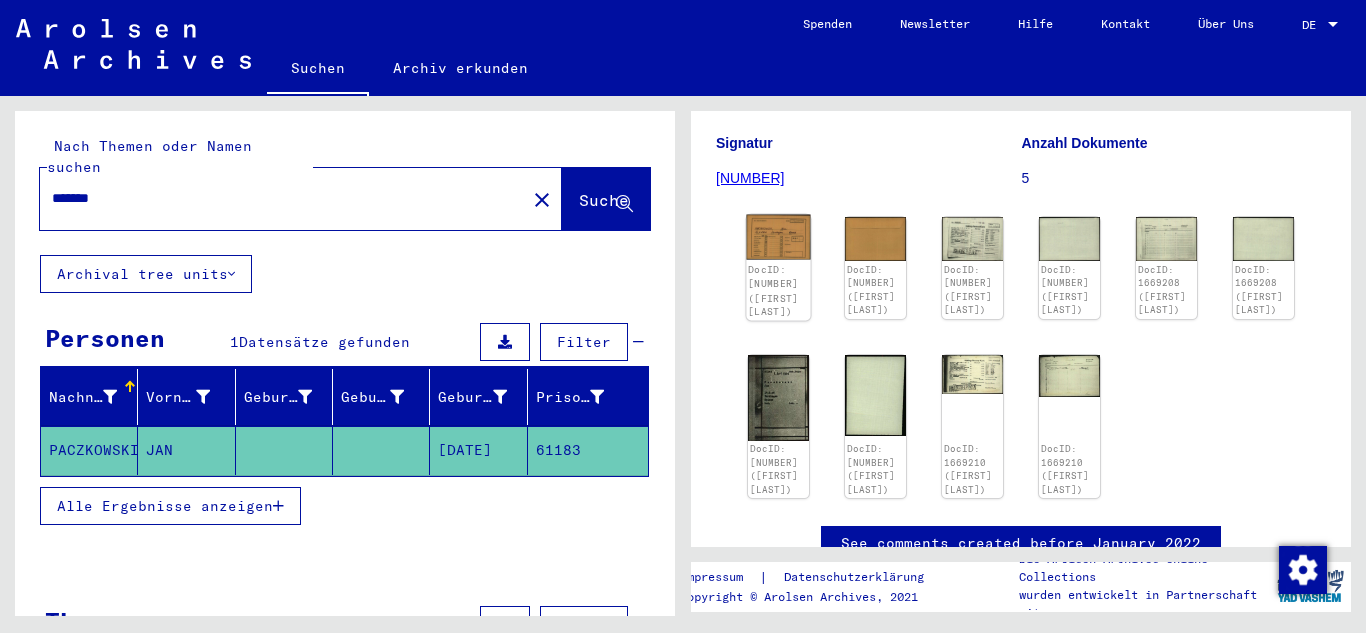 click 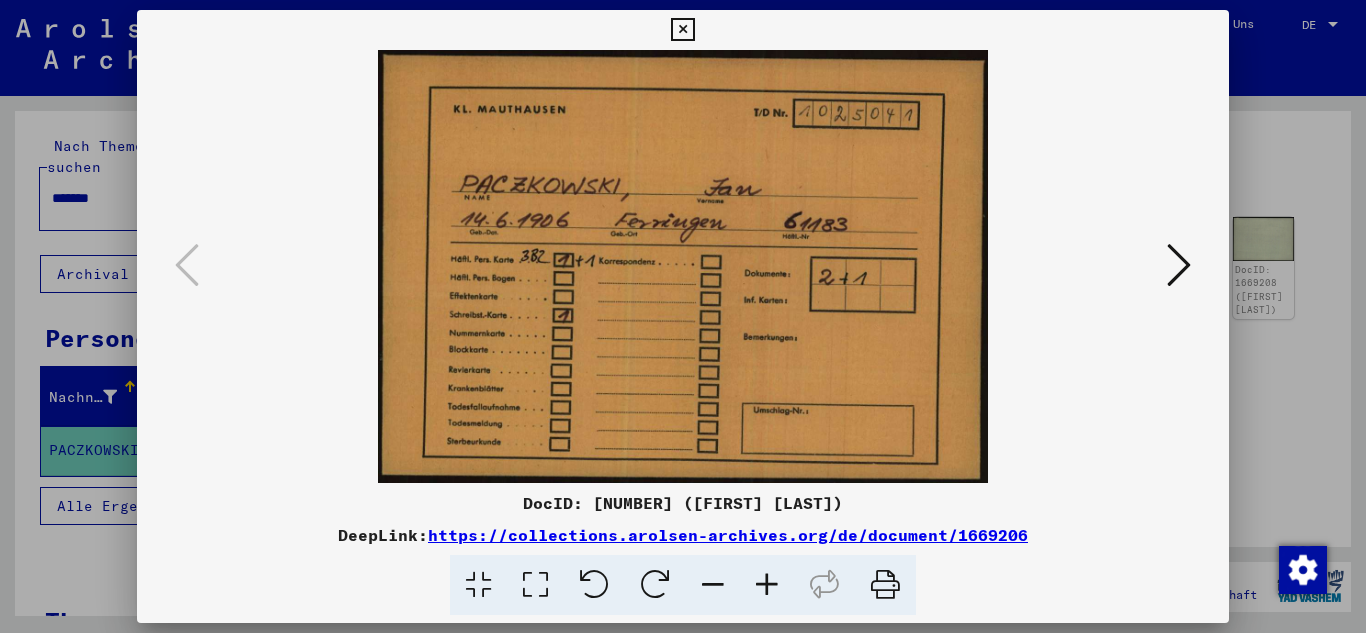 click at bounding box center [1179, 265] 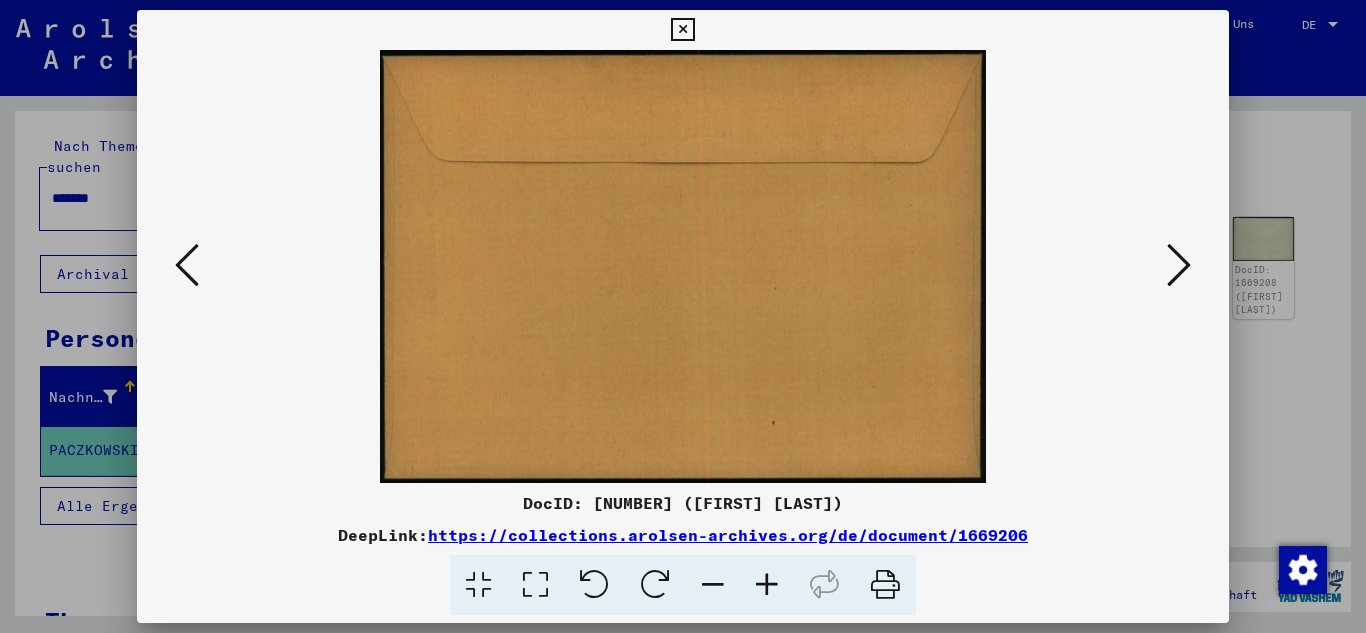 click at bounding box center [1179, 265] 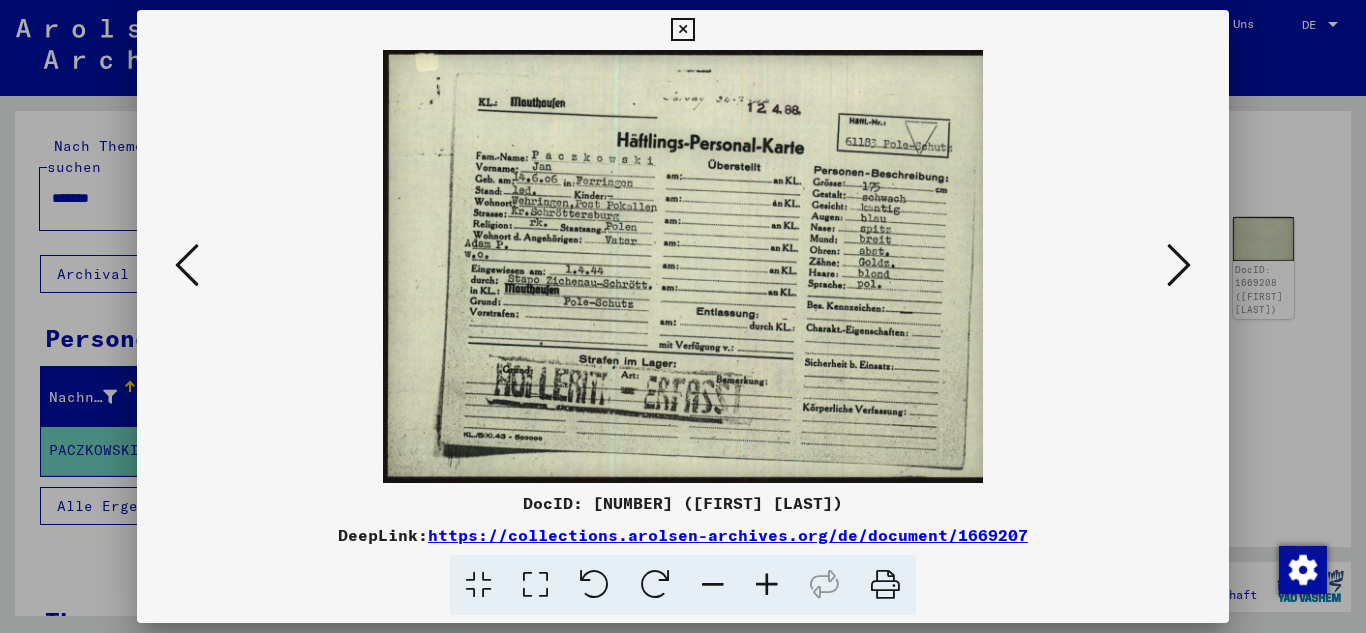 click at bounding box center (1179, 265) 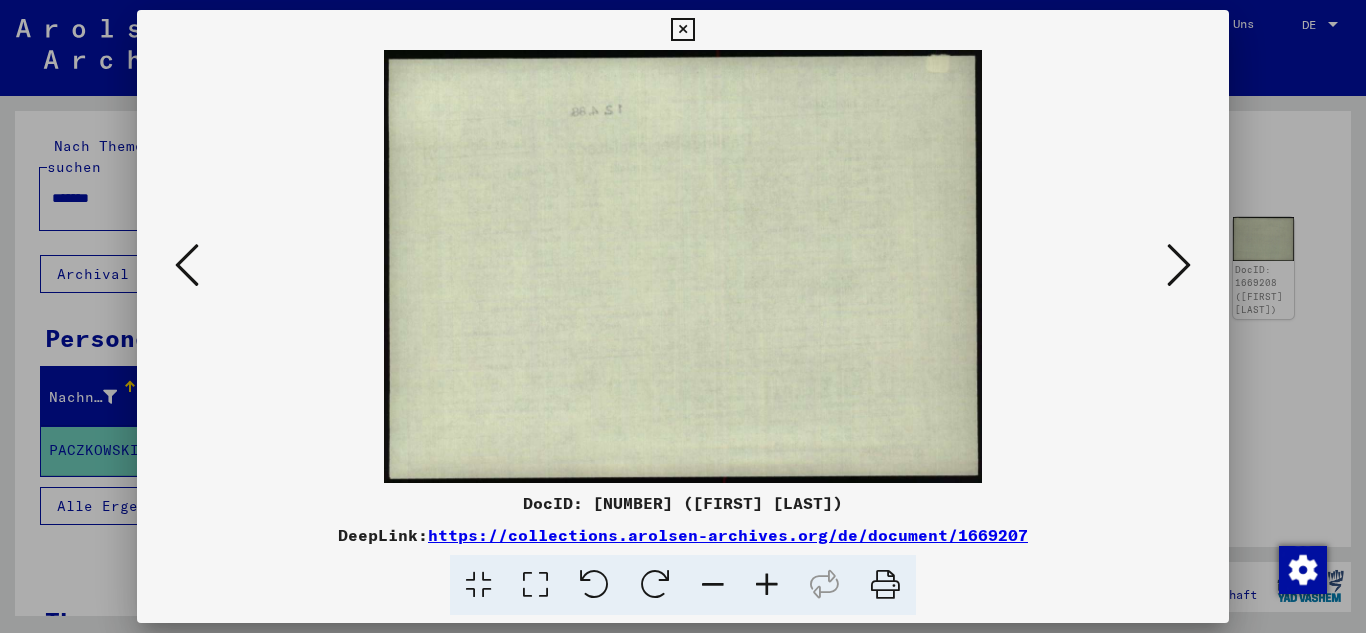 click at bounding box center [1179, 265] 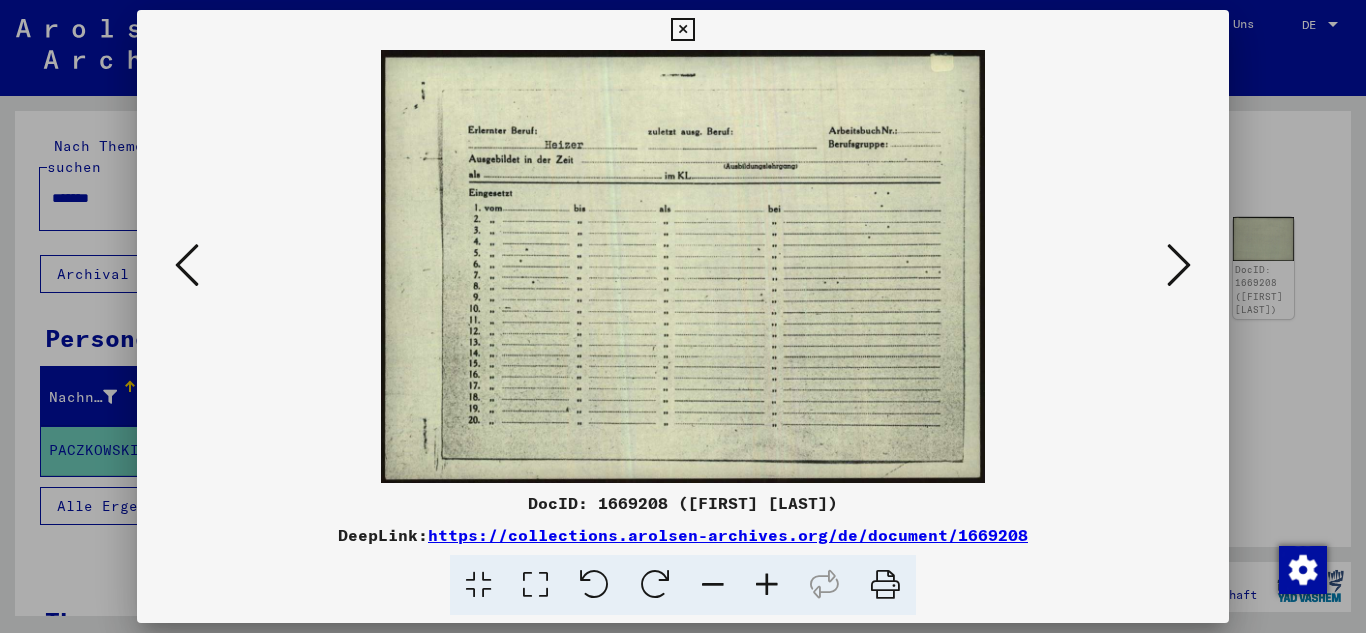 click at bounding box center [1179, 265] 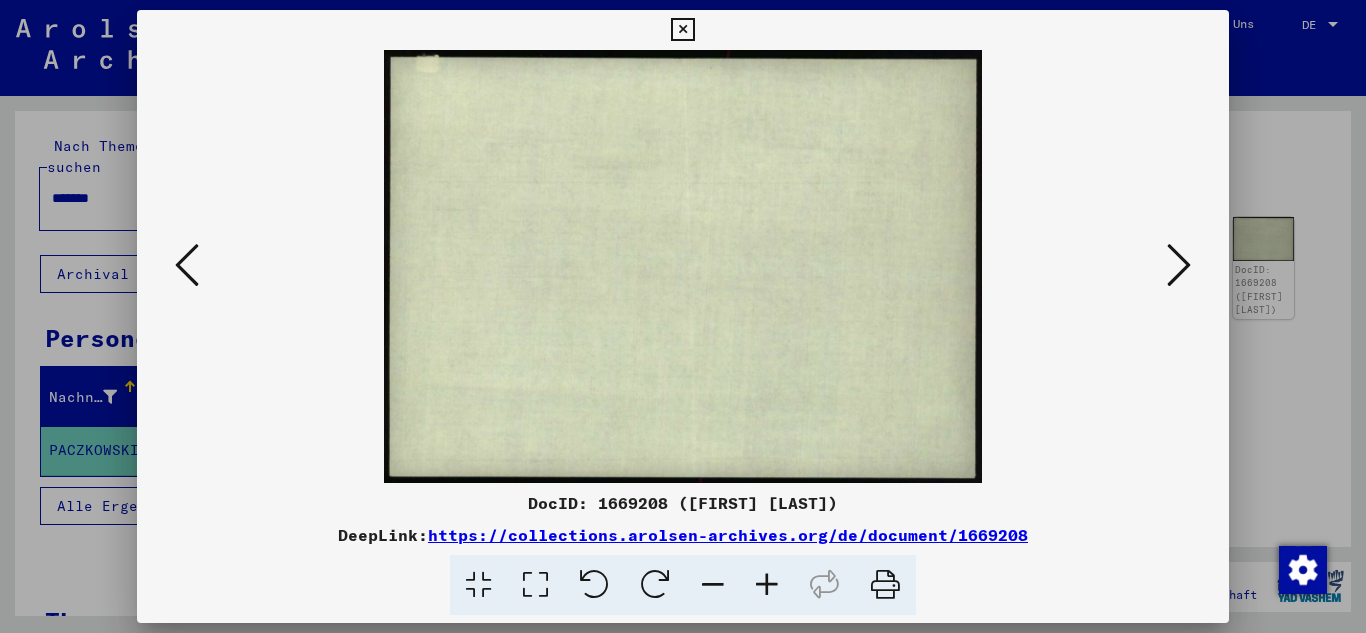 click at bounding box center (1179, 265) 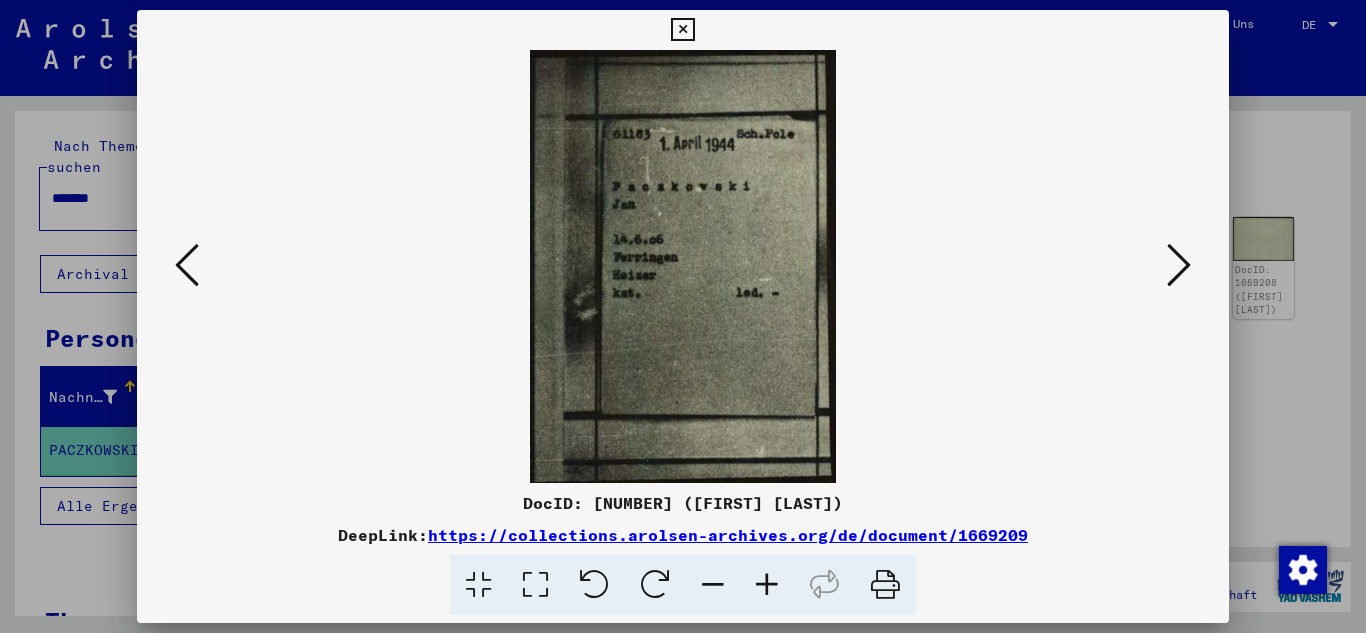 click at bounding box center [1179, 265] 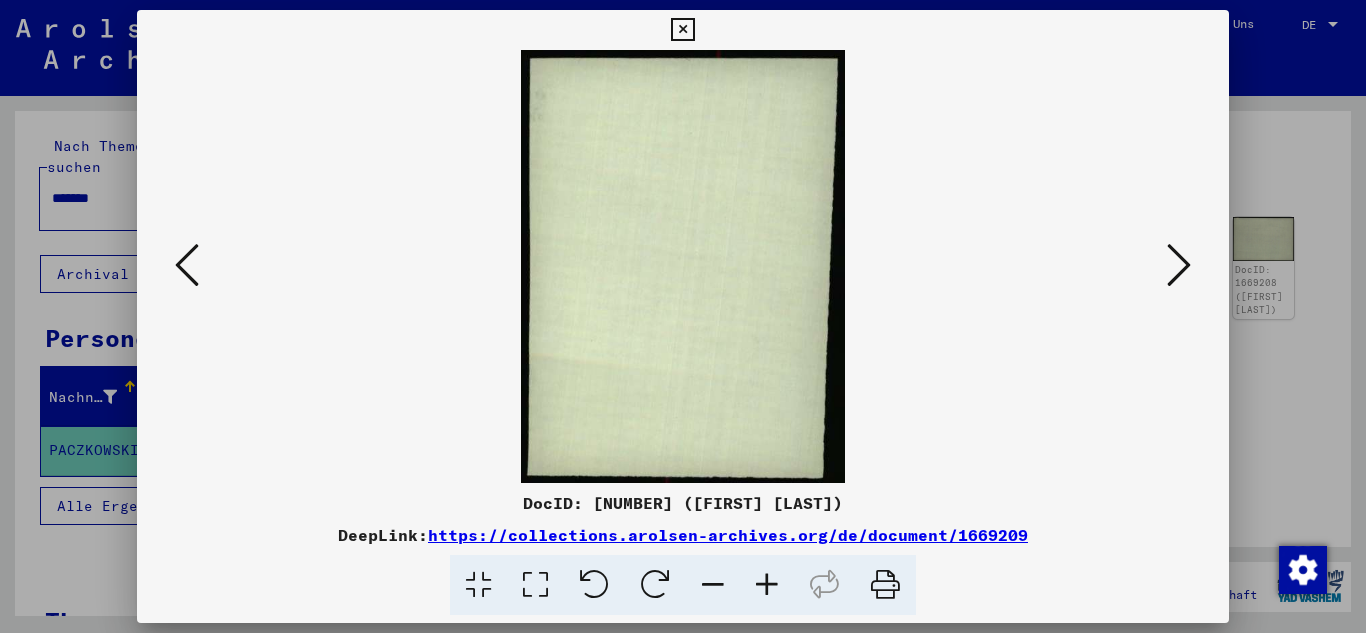 click at bounding box center (1179, 265) 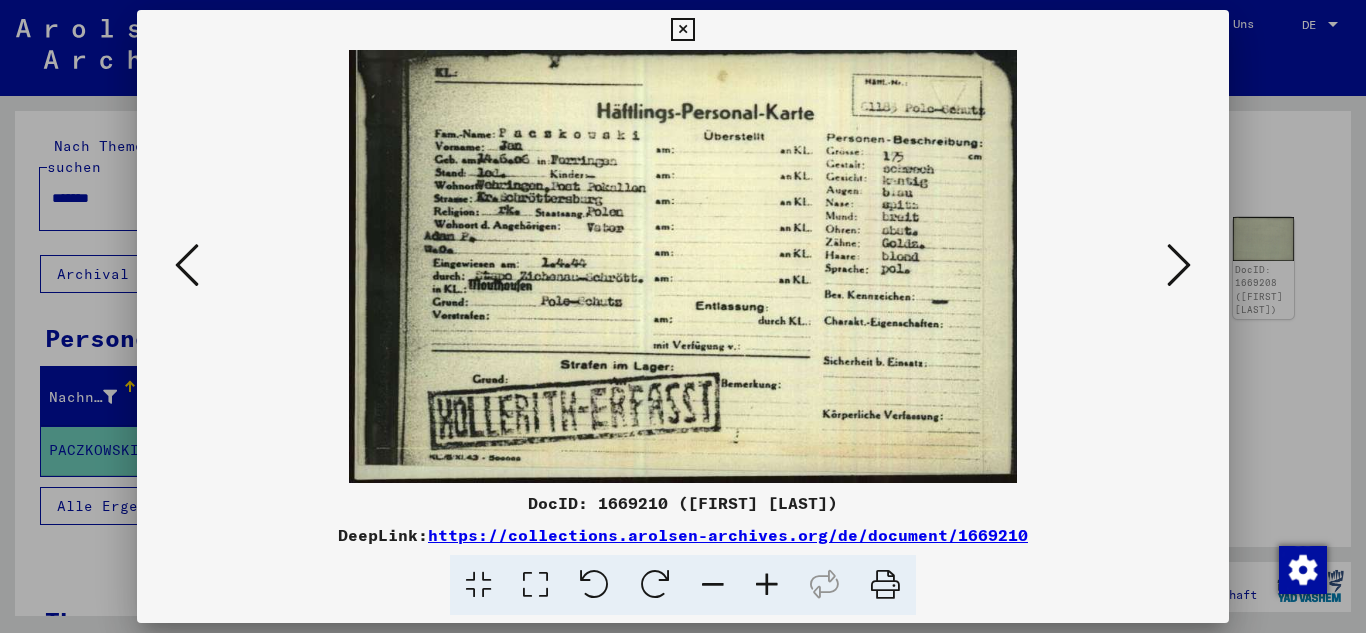 click at bounding box center [1179, 265] 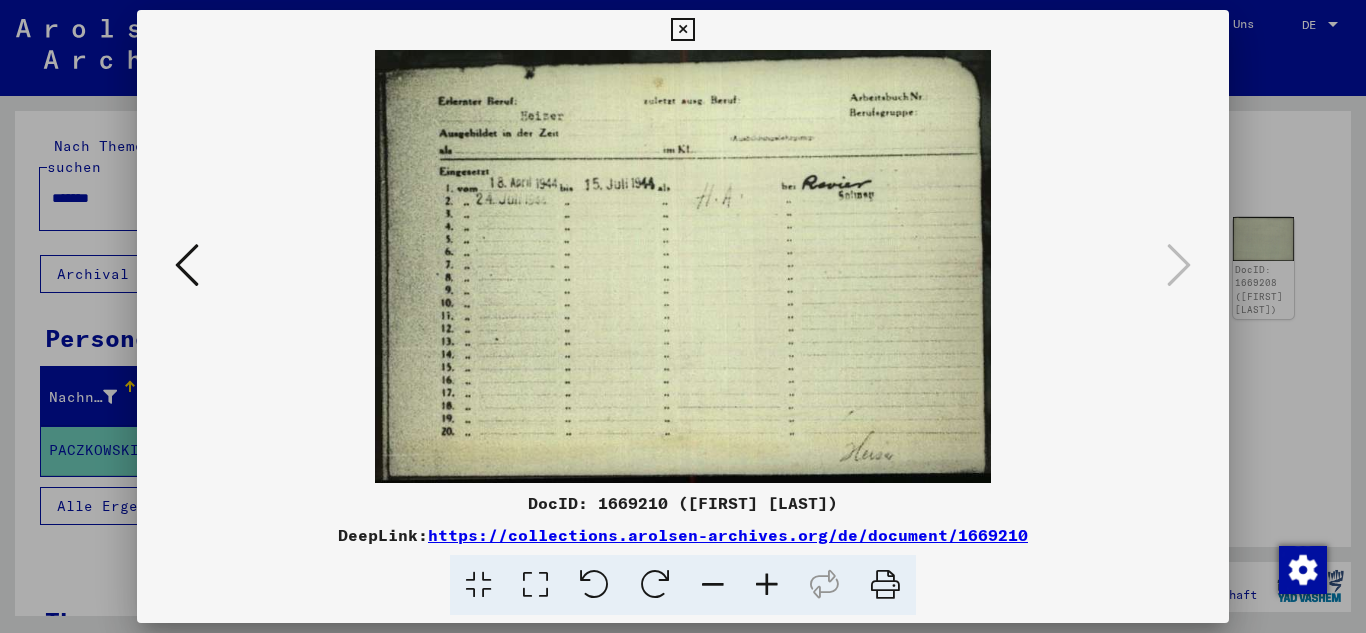 click at bounding box center [682, 30] 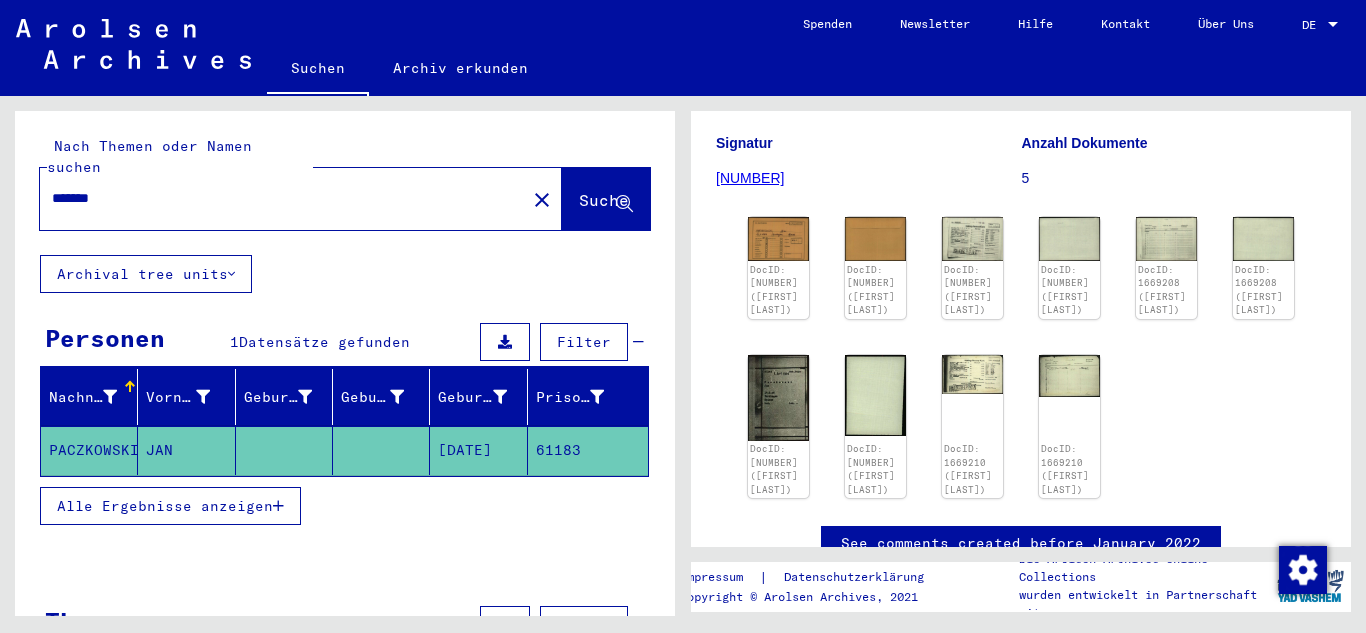 type on "**********" 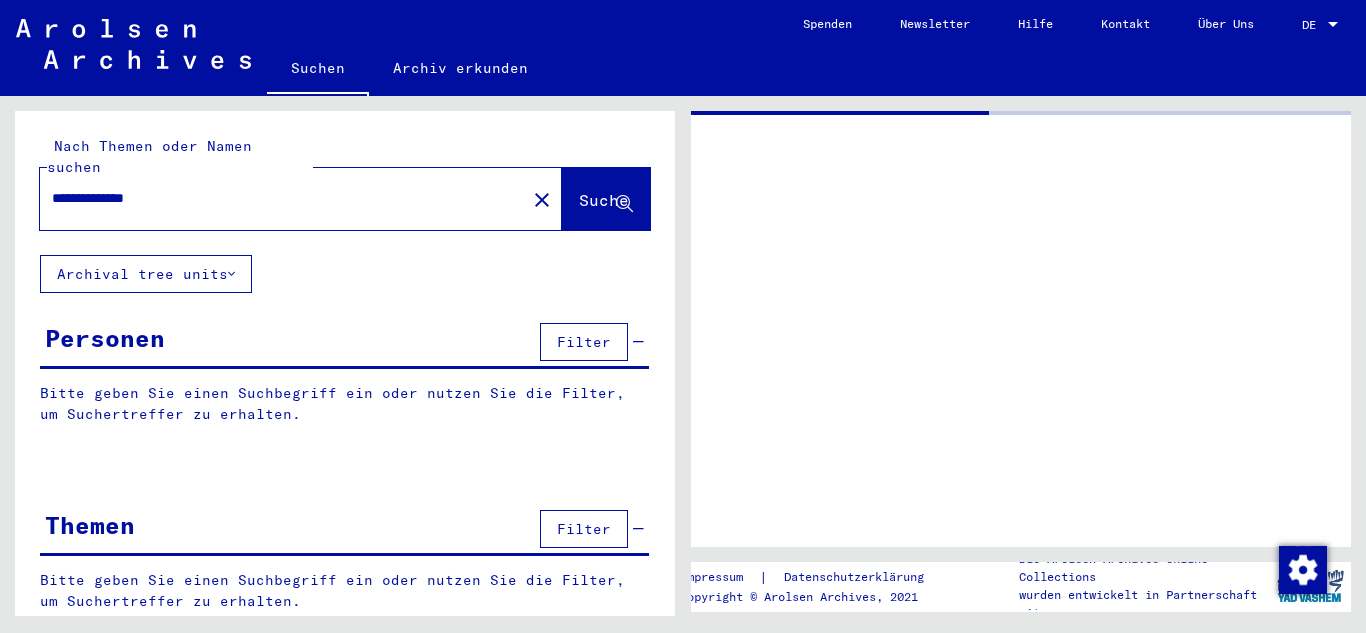 scroll, scrollTop: 0, scrollLeft: 0, axis: both 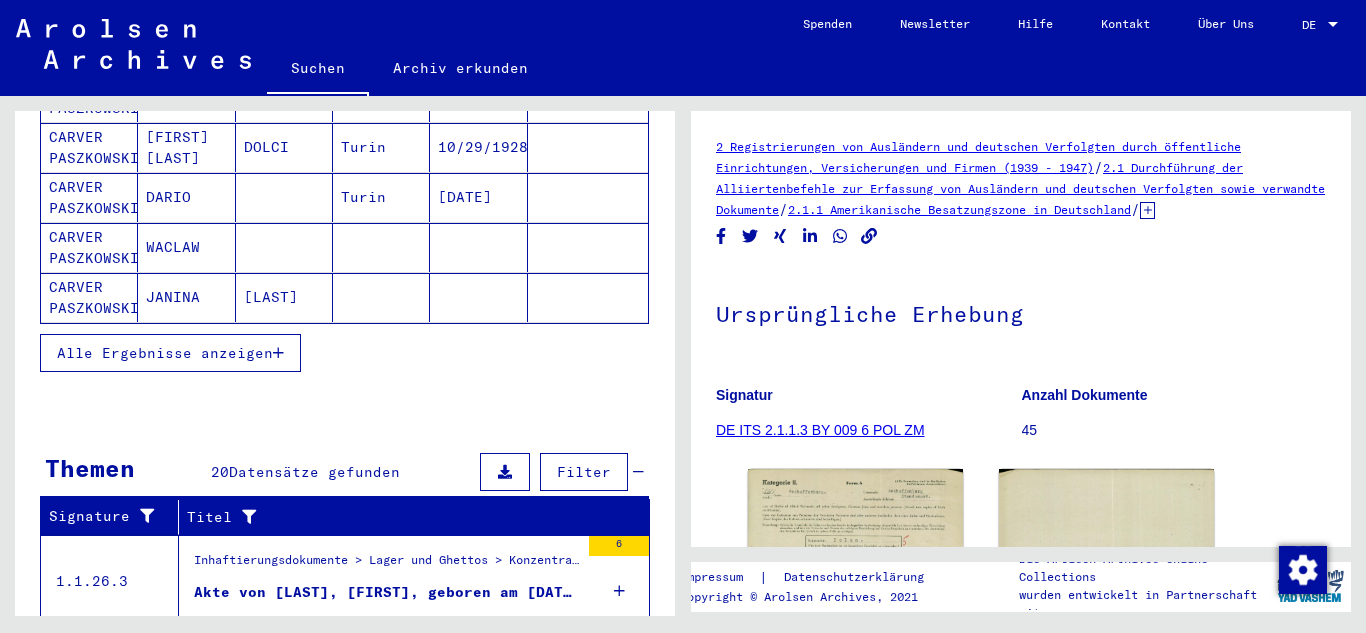 click on "Alle Ergebnisse anzeigen" at bounding box center (165, 353) 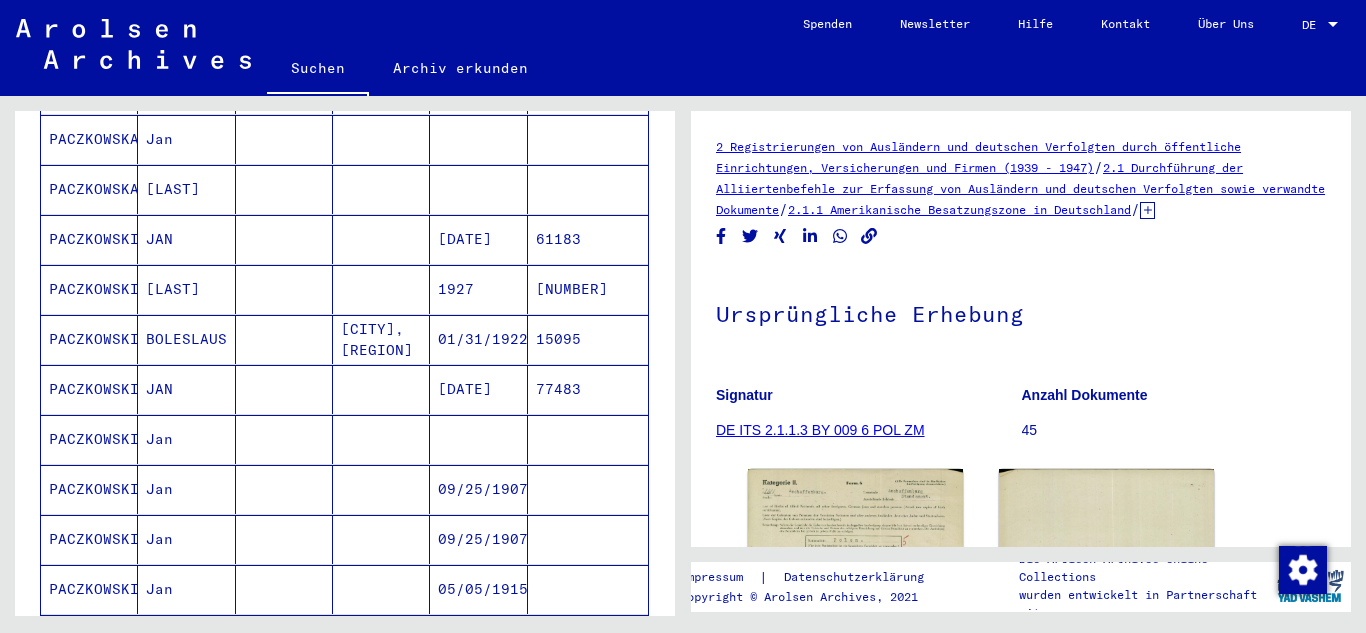 scroll, scrollTop: 665, scrollLeft: 0, axis: vertical 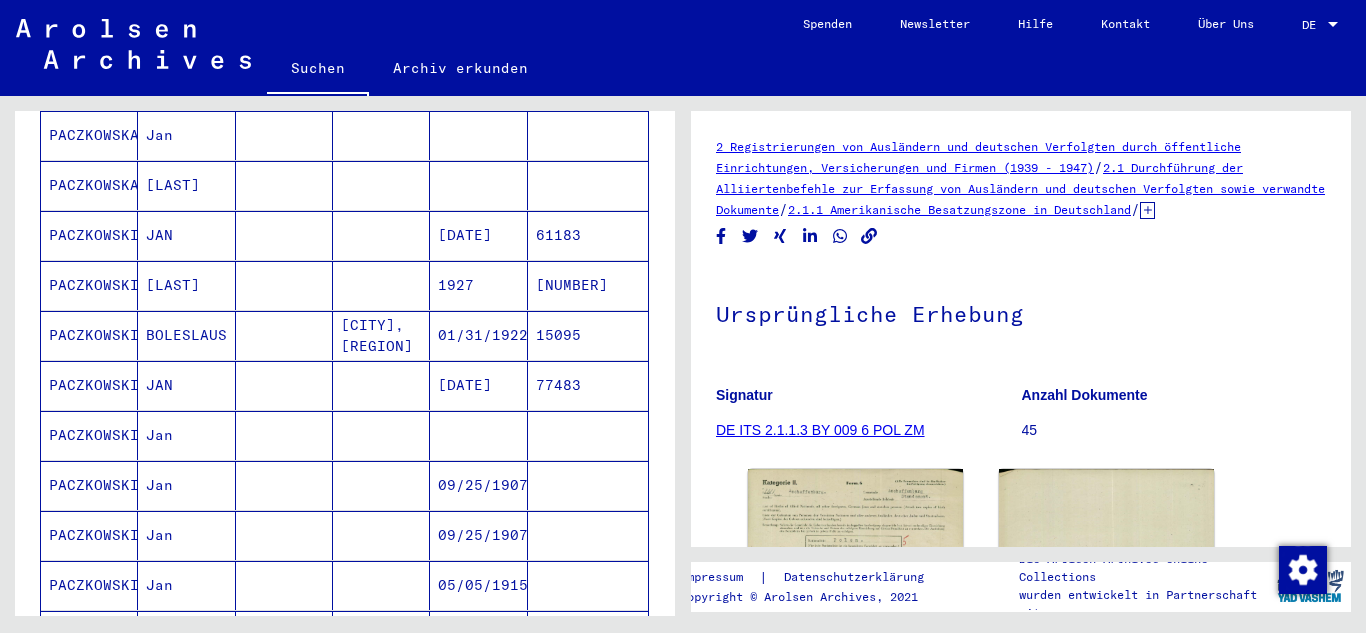 click on "PACZKOWSKI" at bounding box center (89, 435) 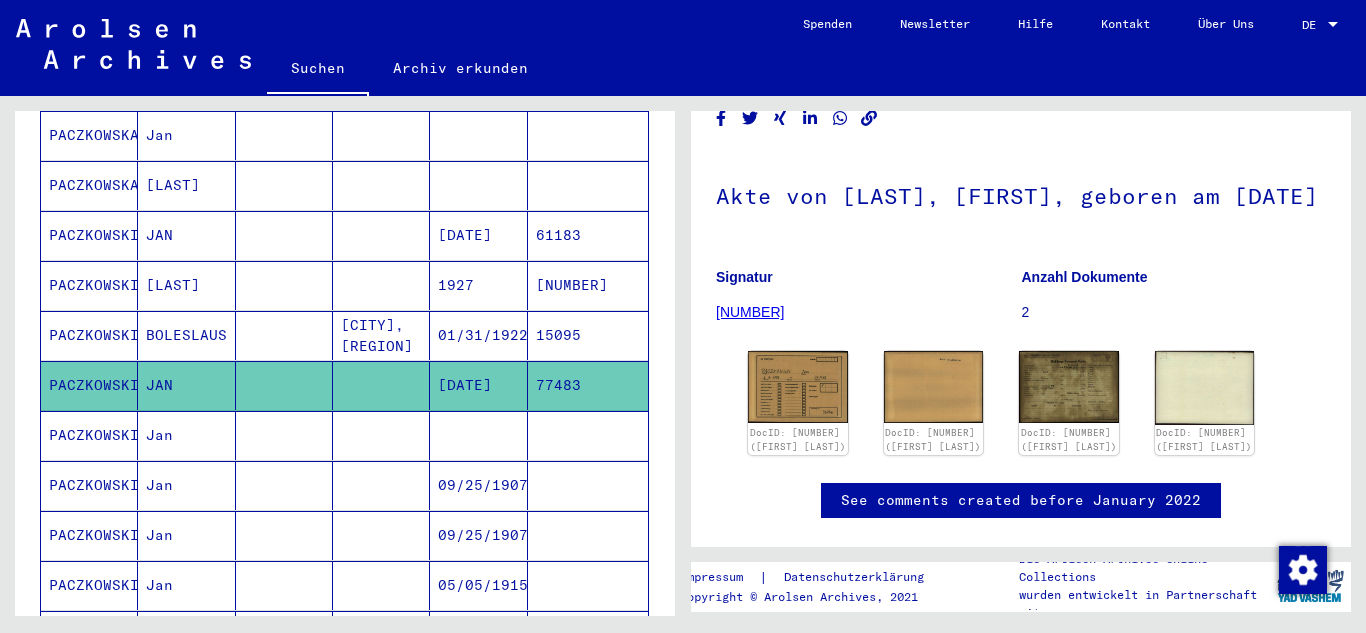 scroll, scrollTop: 158, scrollLeft: 0, axis: vertical 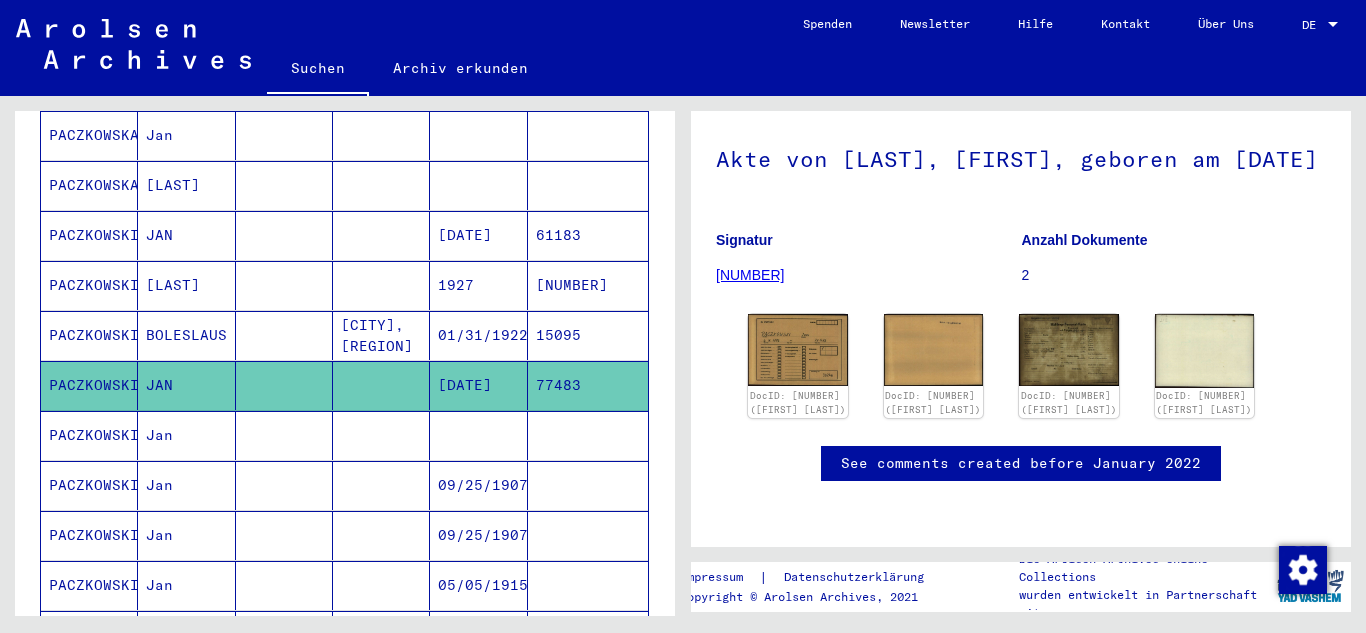 click at bounding box center (381, 535) 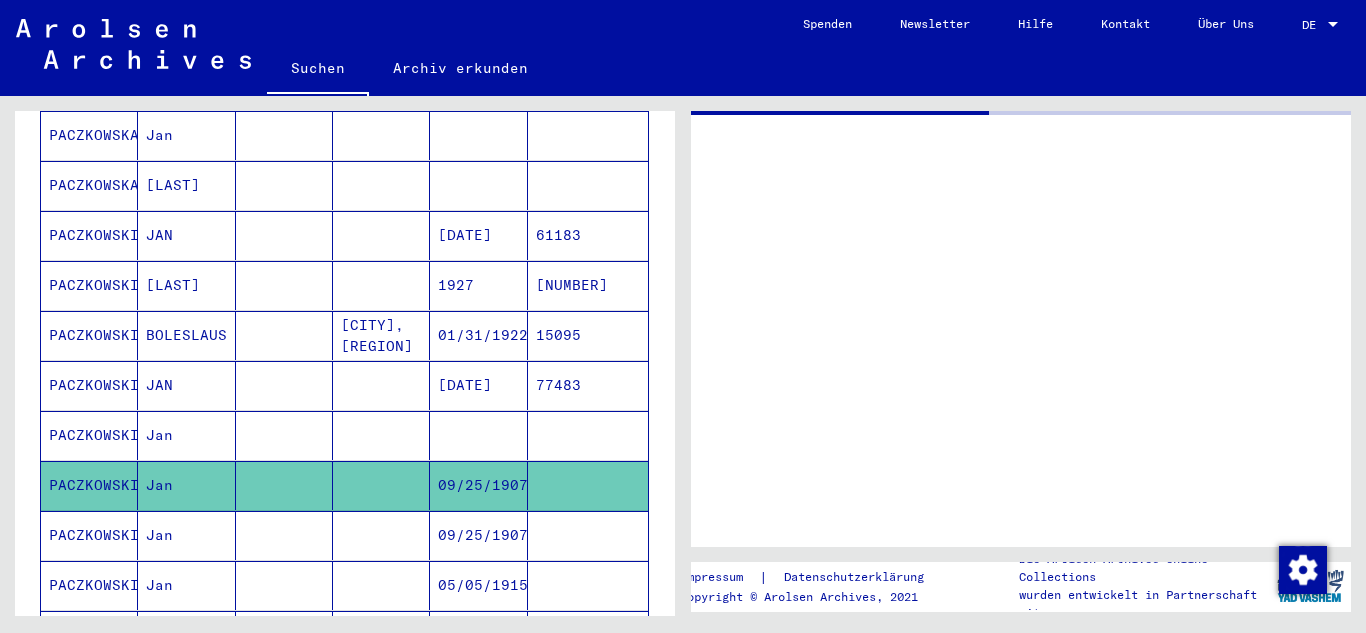 scroll, scrollTop: 0, scrollLeft: 0, axis: both 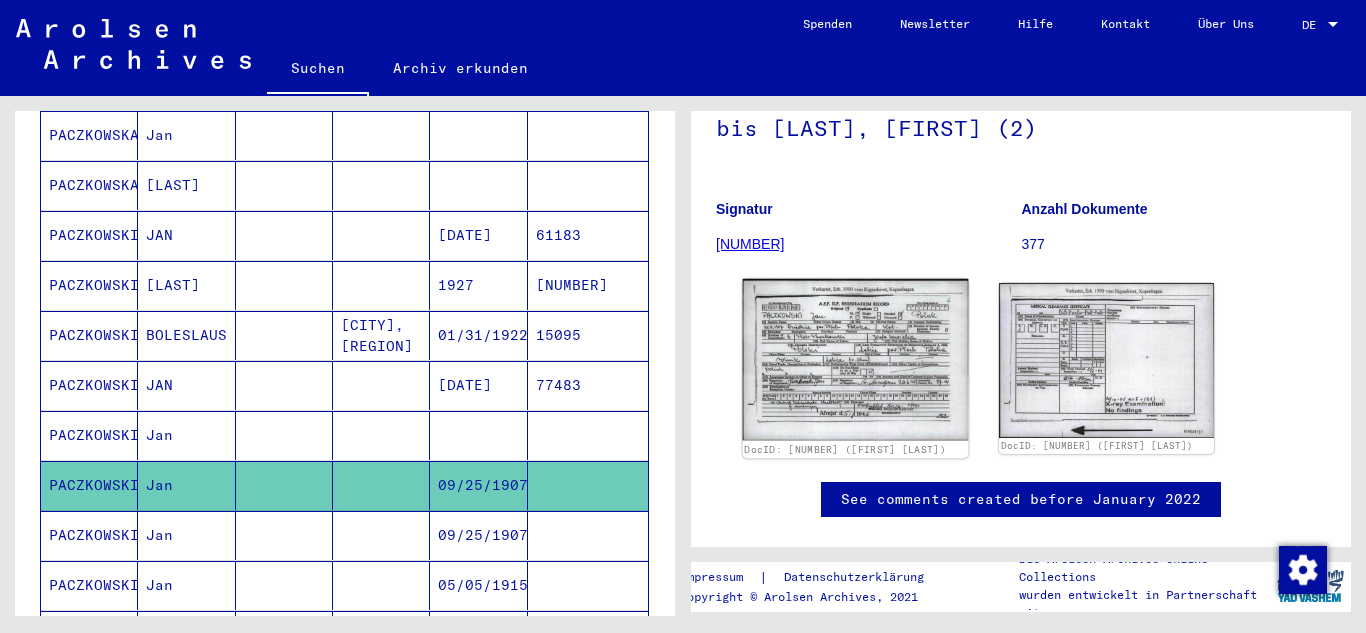 click 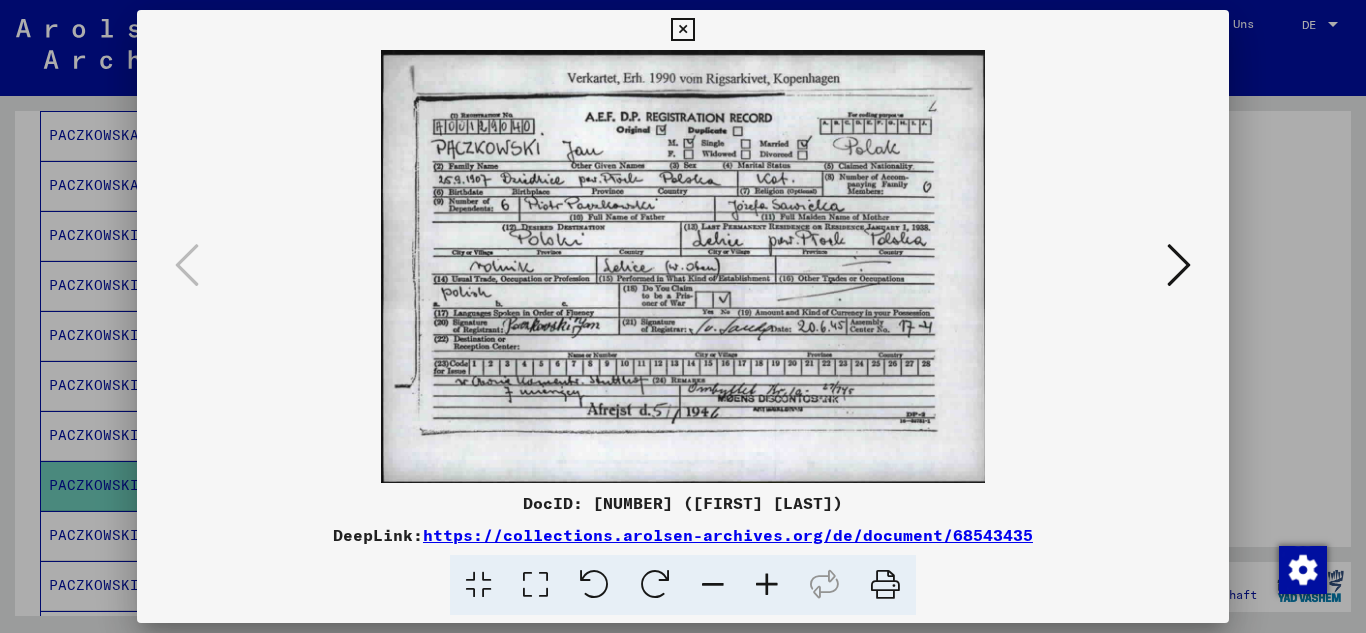 click at bounding box center (682, 30) 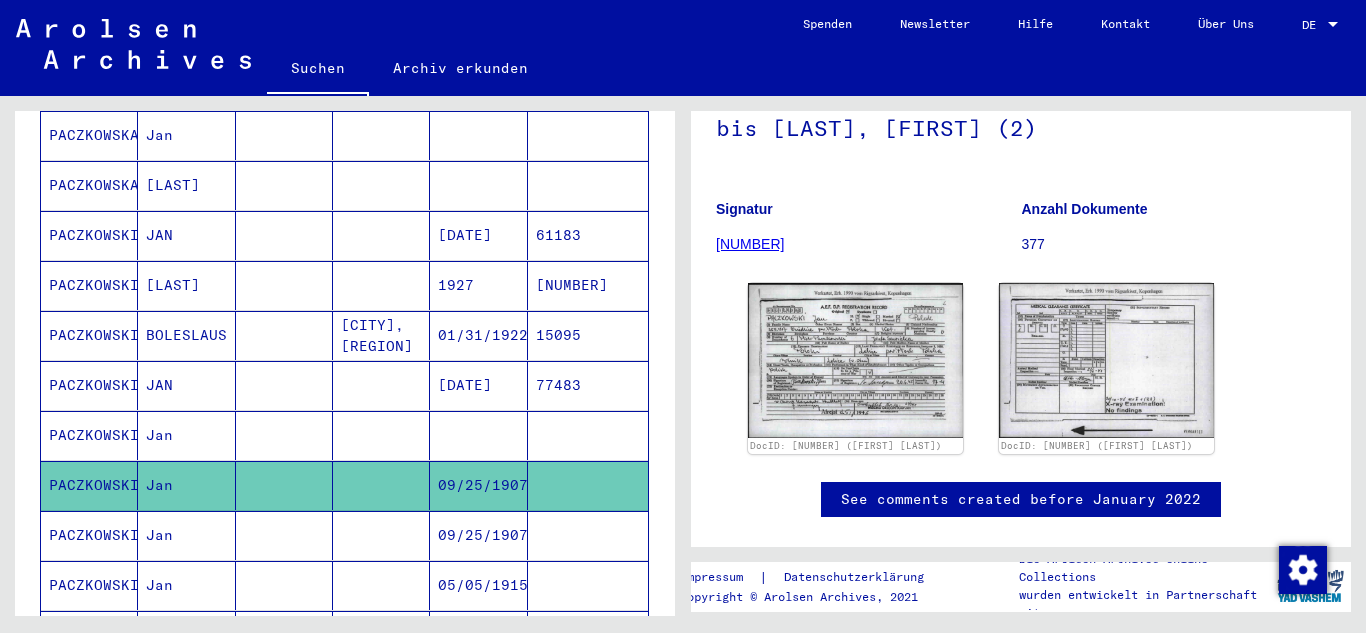 click on "Jan" at bounding box center [186, 585] 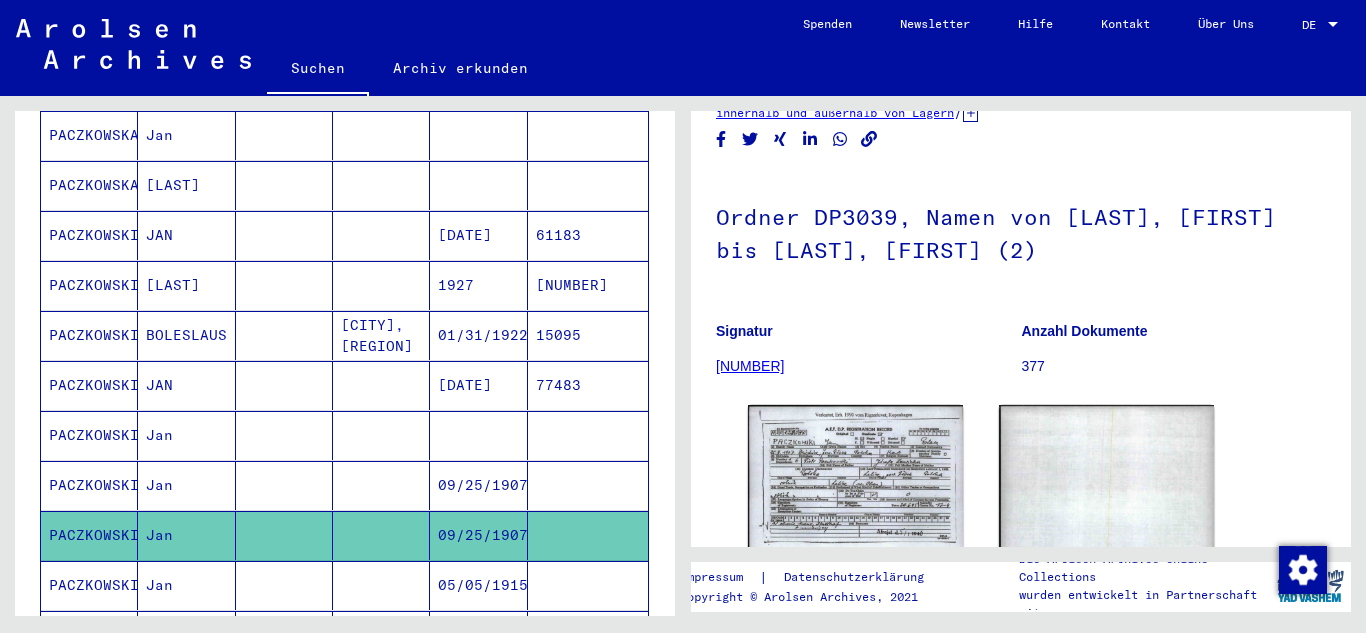 scroll, scrollTop: 171, scrollLeft: 0, axis: vertical 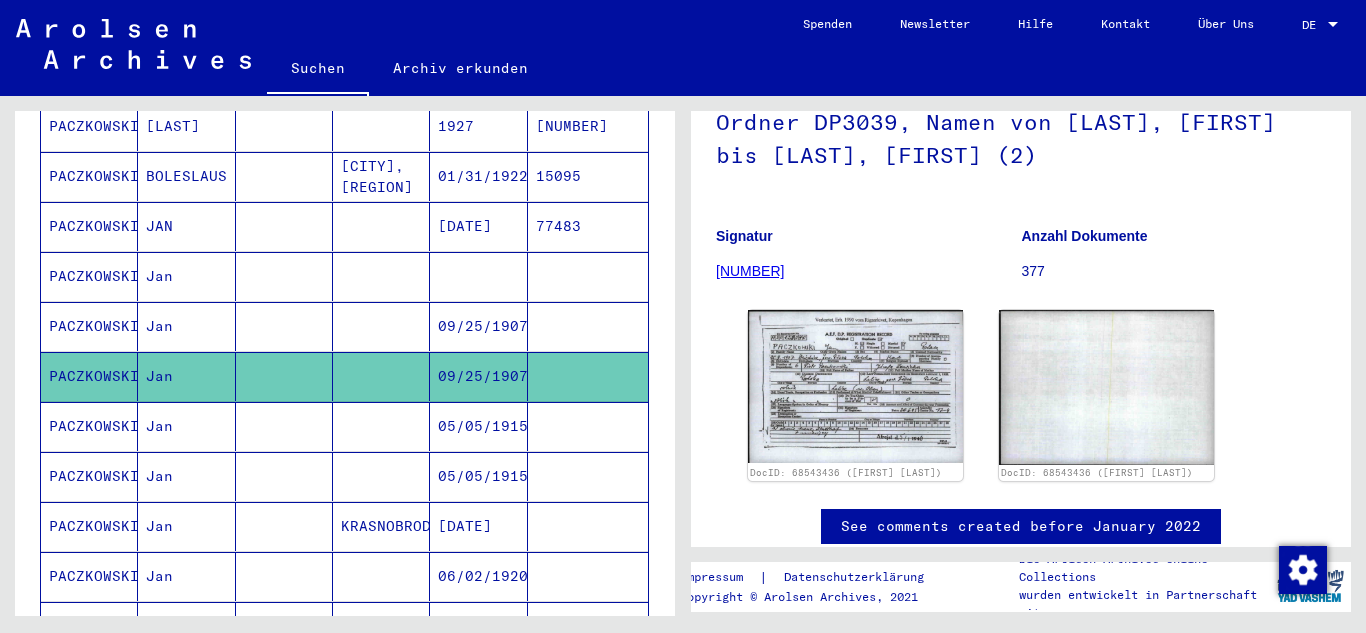 click at bounding box center (381, 476) 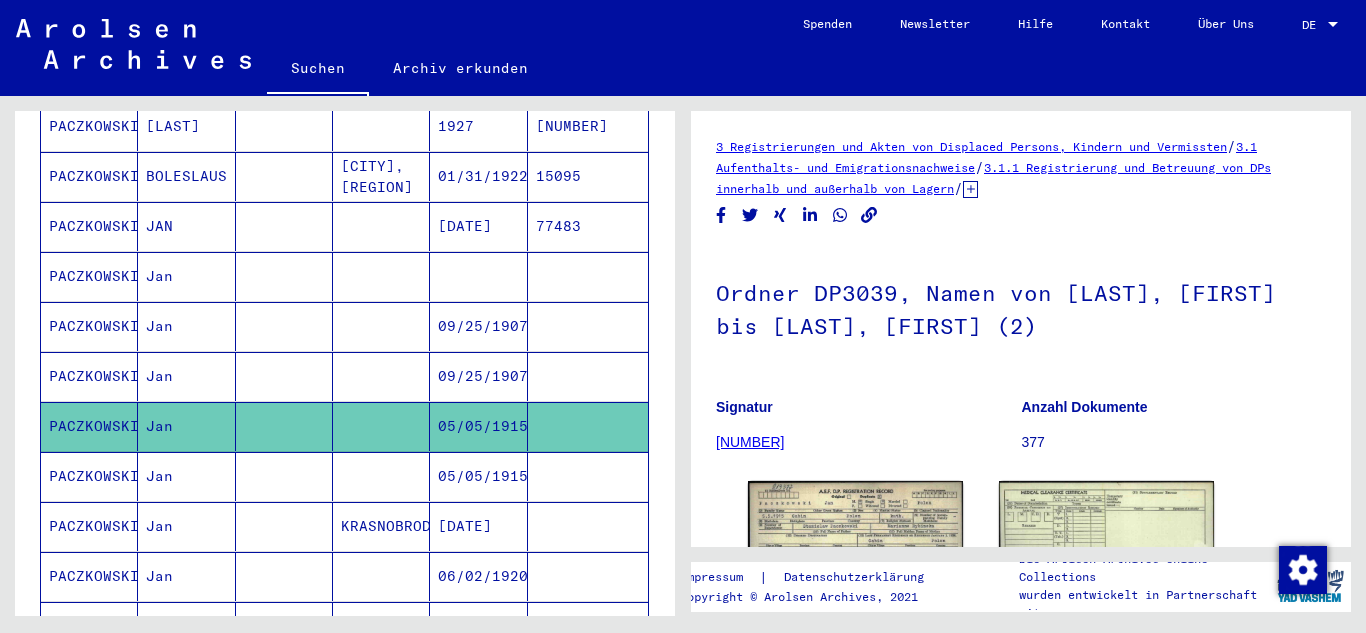 scroll, scrollTop: 0, scrollLeft: 0, axis: both 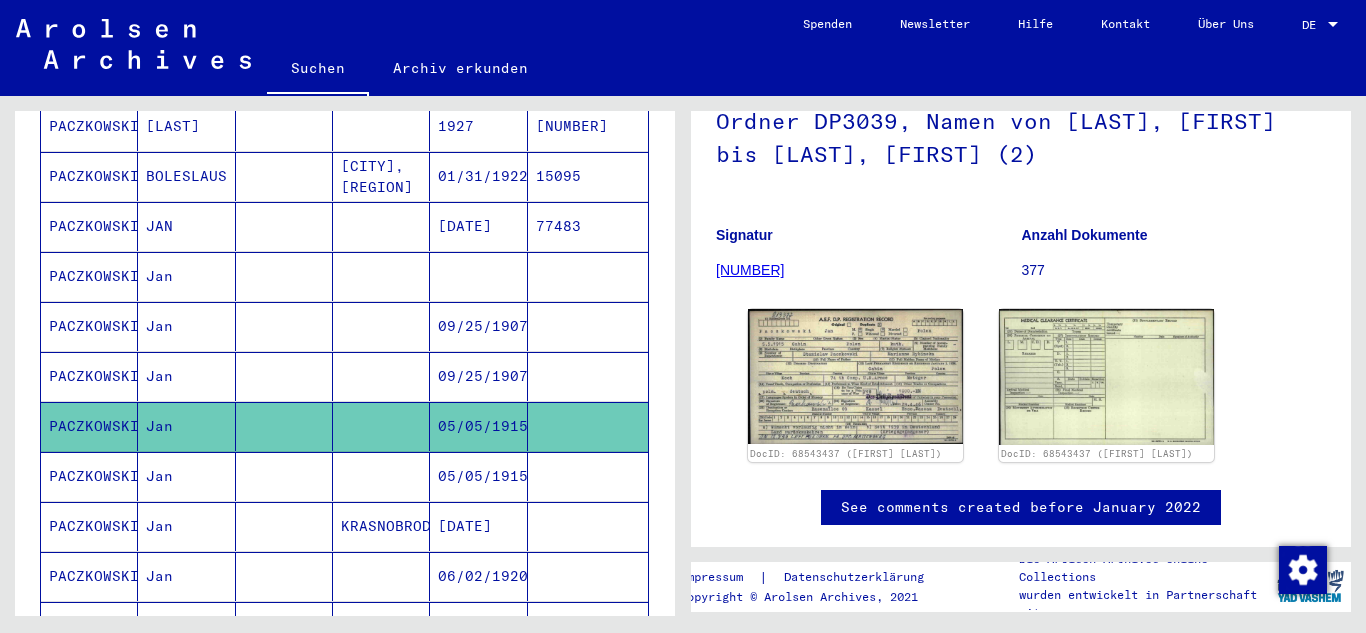 click on "PACZKOWSKI" at bounding box center [89, 526] 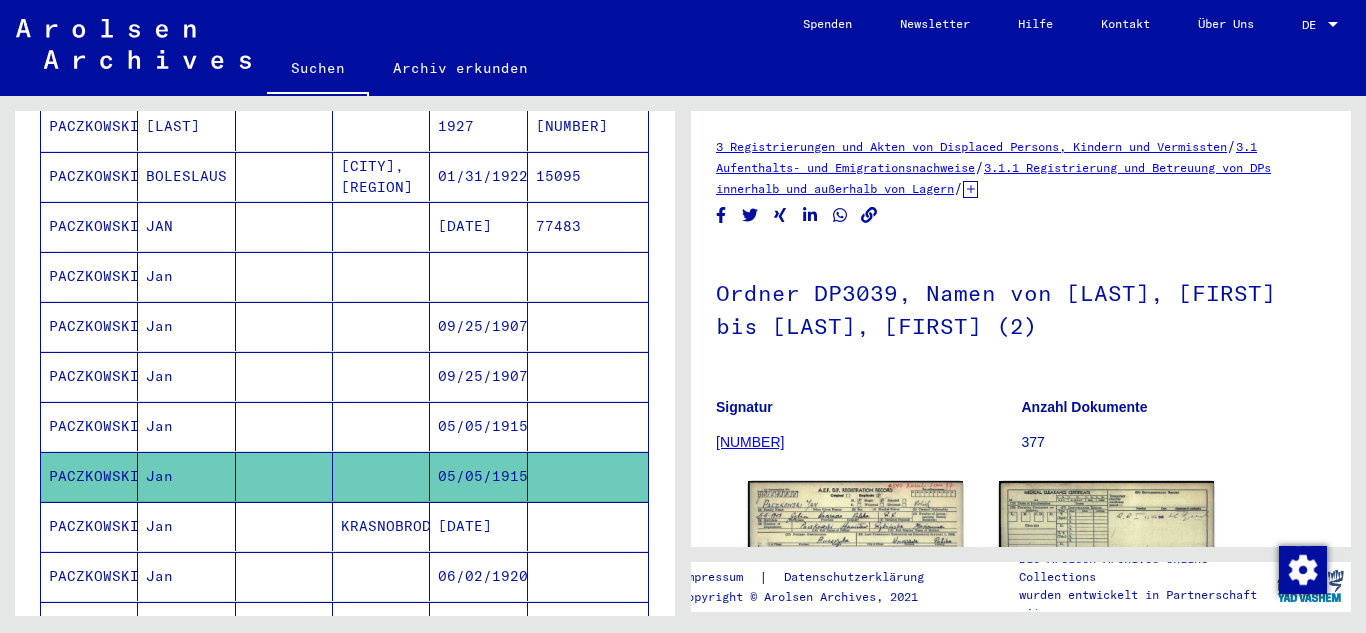 scroll, scrollTop: 160, scrollLeft: 0, axis: vertical 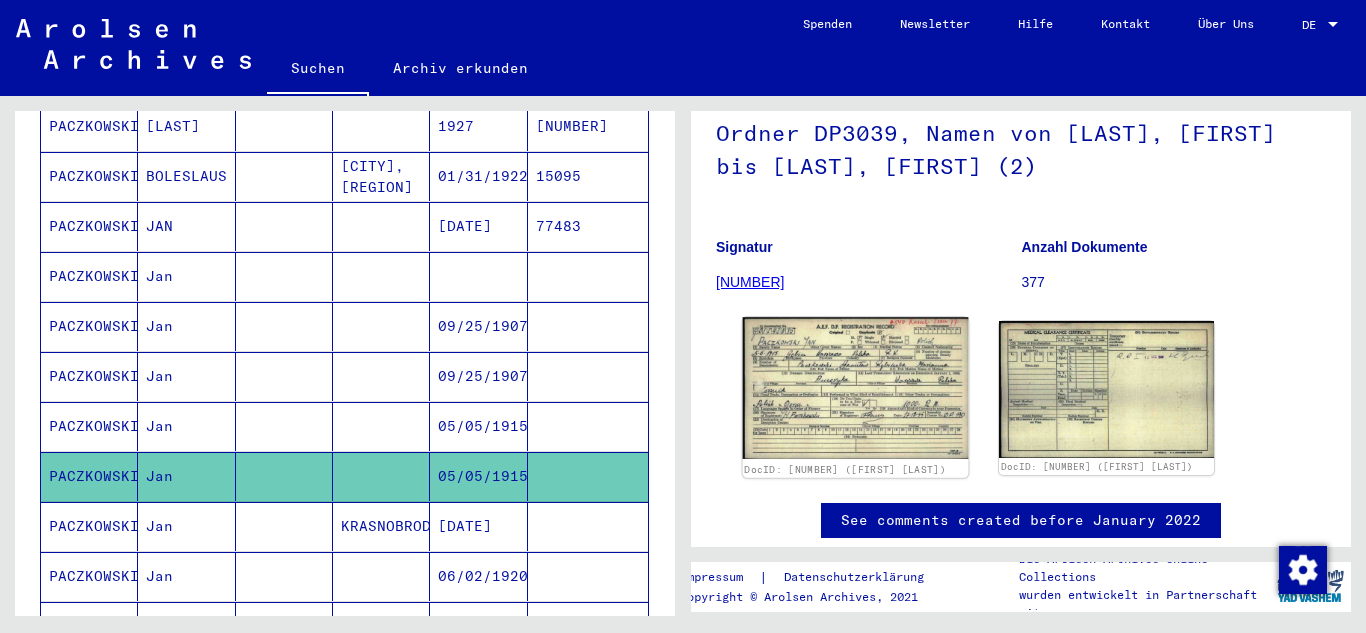 click 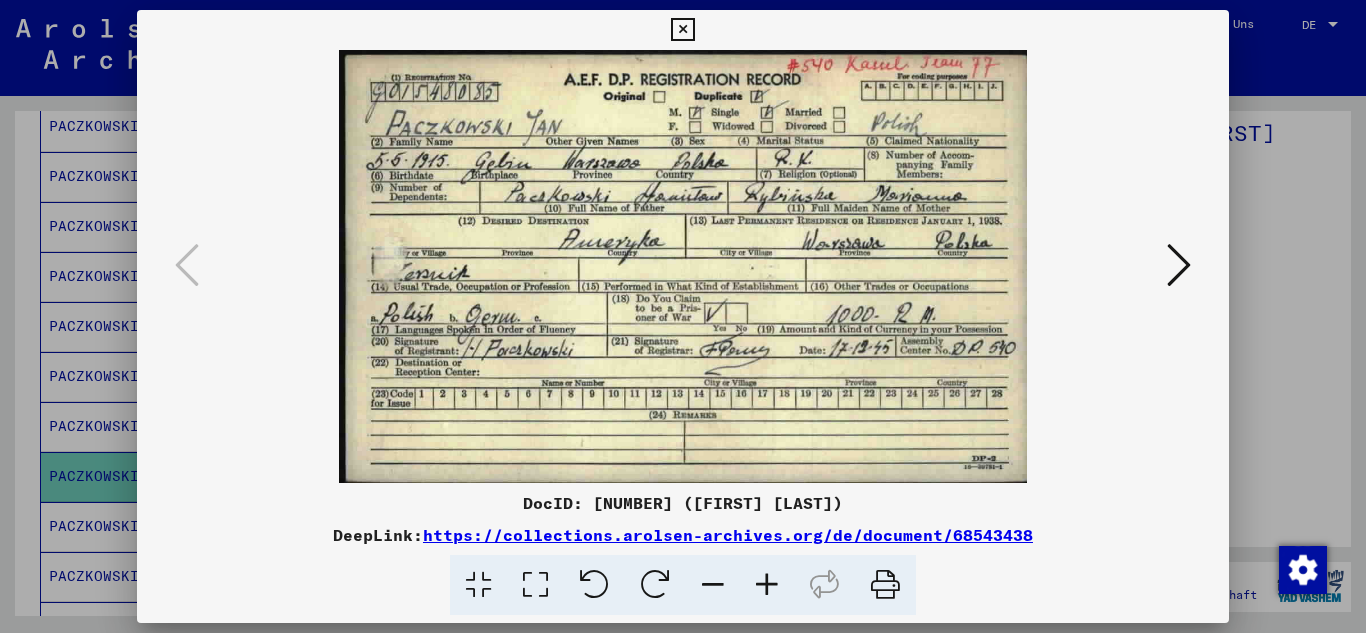 click at bounding box center [682, 30] 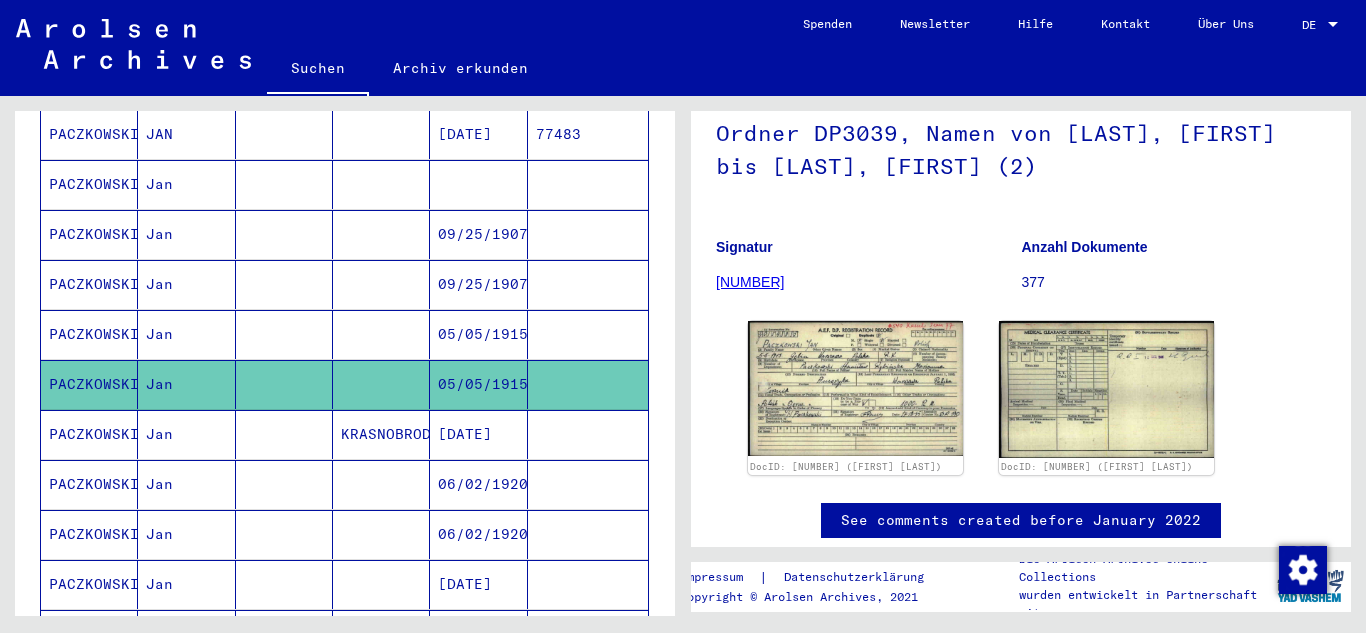 scroll, scrollTop: 918, scrollLeft: 0, axis: vertical 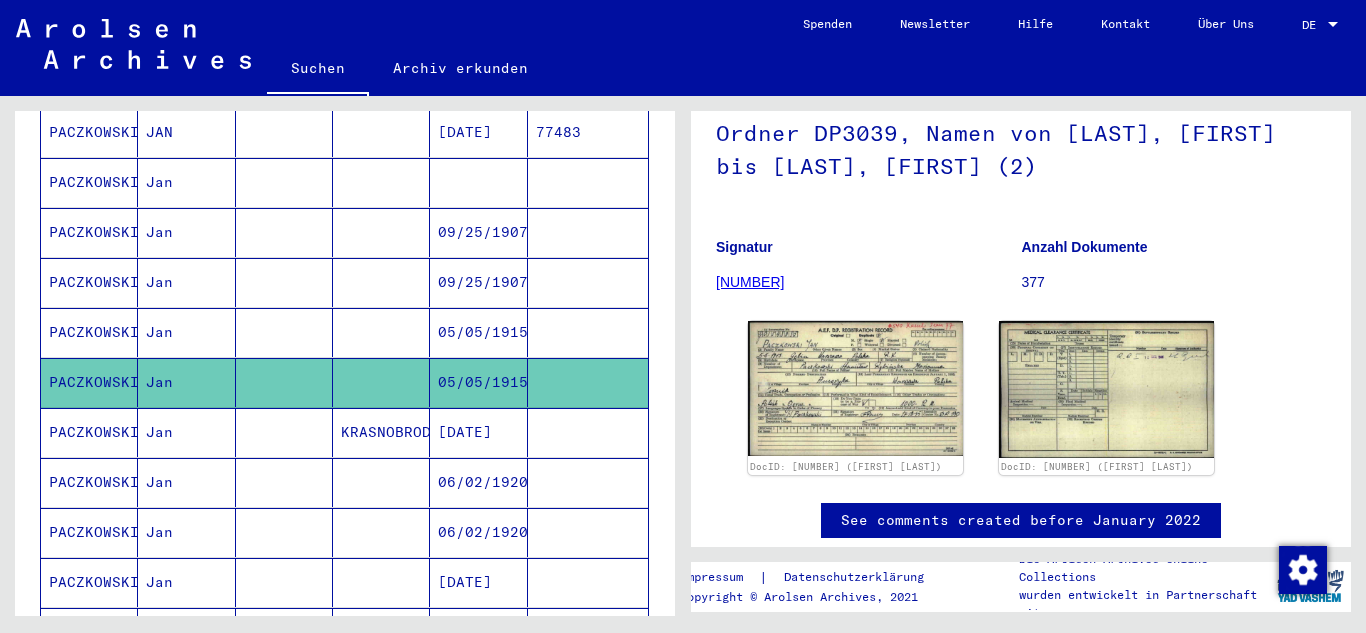 click at bounding box center (381, 532) 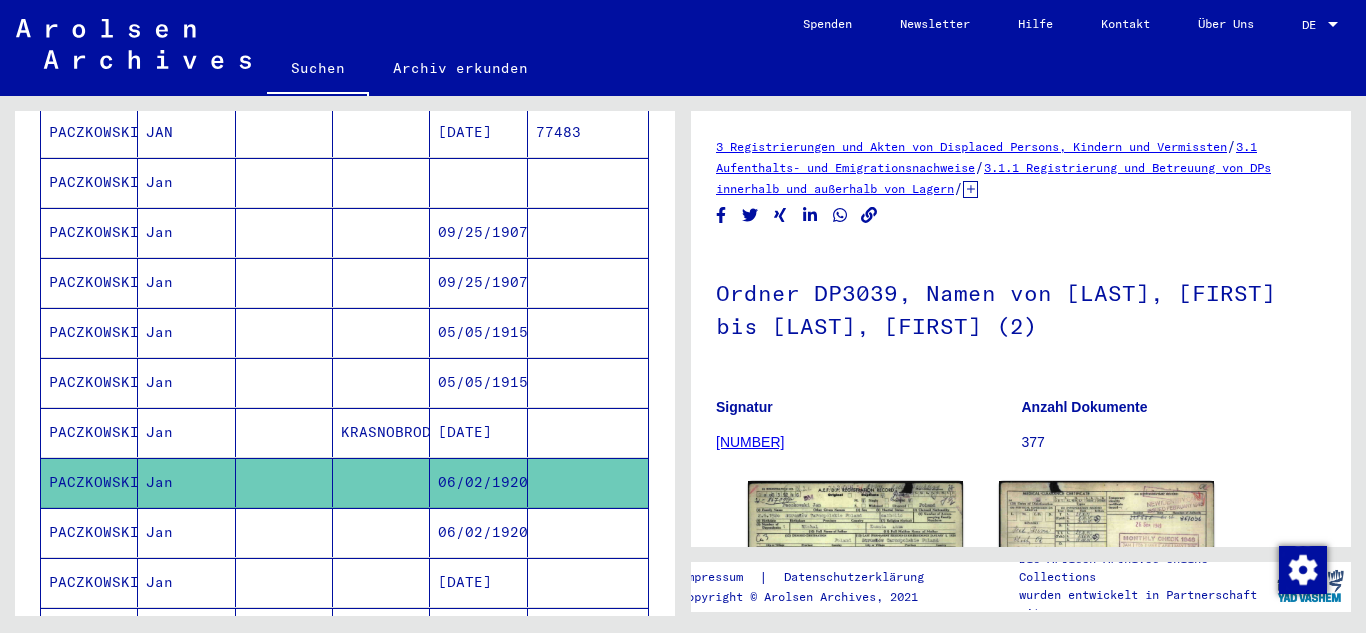 scroll, scrollTop: 151, scrollLeft: 0, axis: vertical 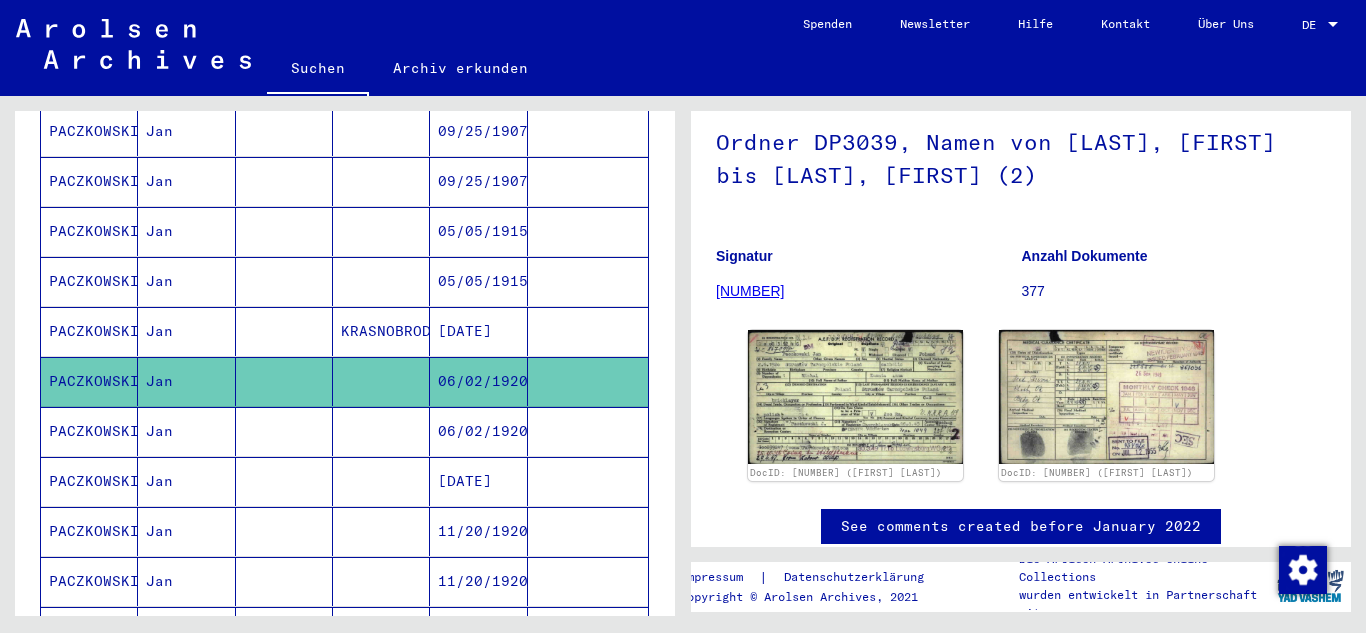 click on "11/20/1920" at bounding box center [478, 581] 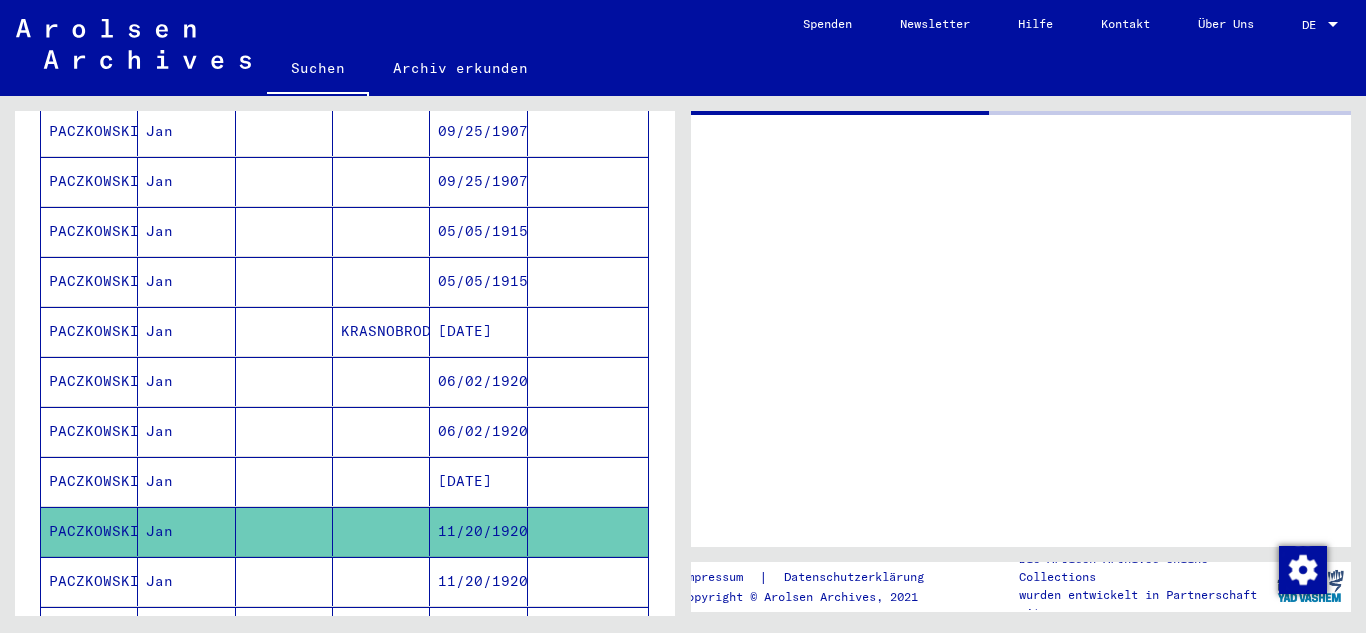 scroll, scrollTop: 0, scrollLeft: 0, axis: both 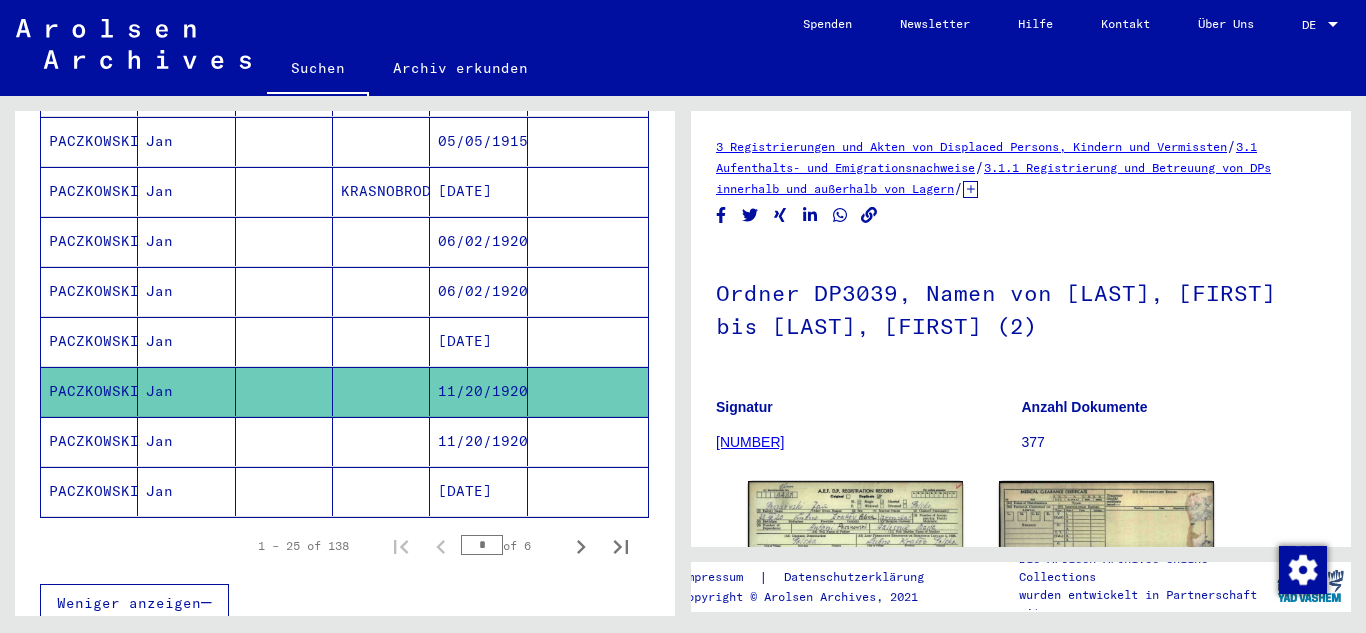 click on "[DATE]" 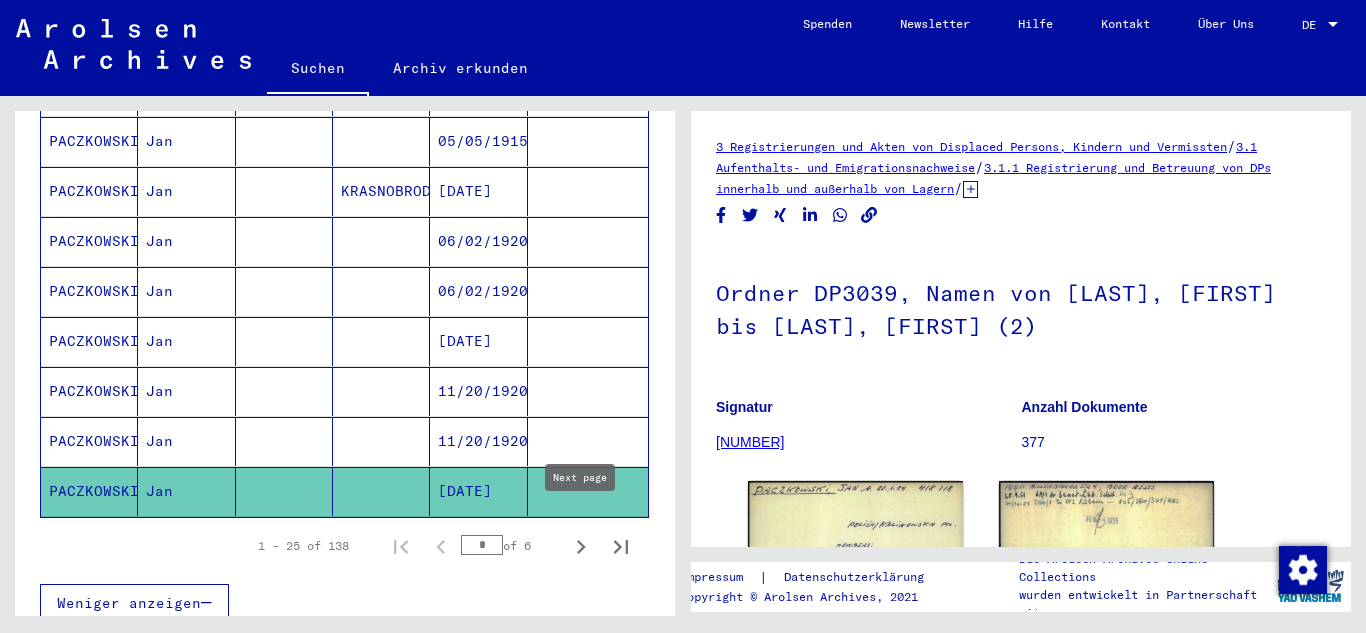 scroll, scrollTop: 0, scrollLeft: 0, axis: both 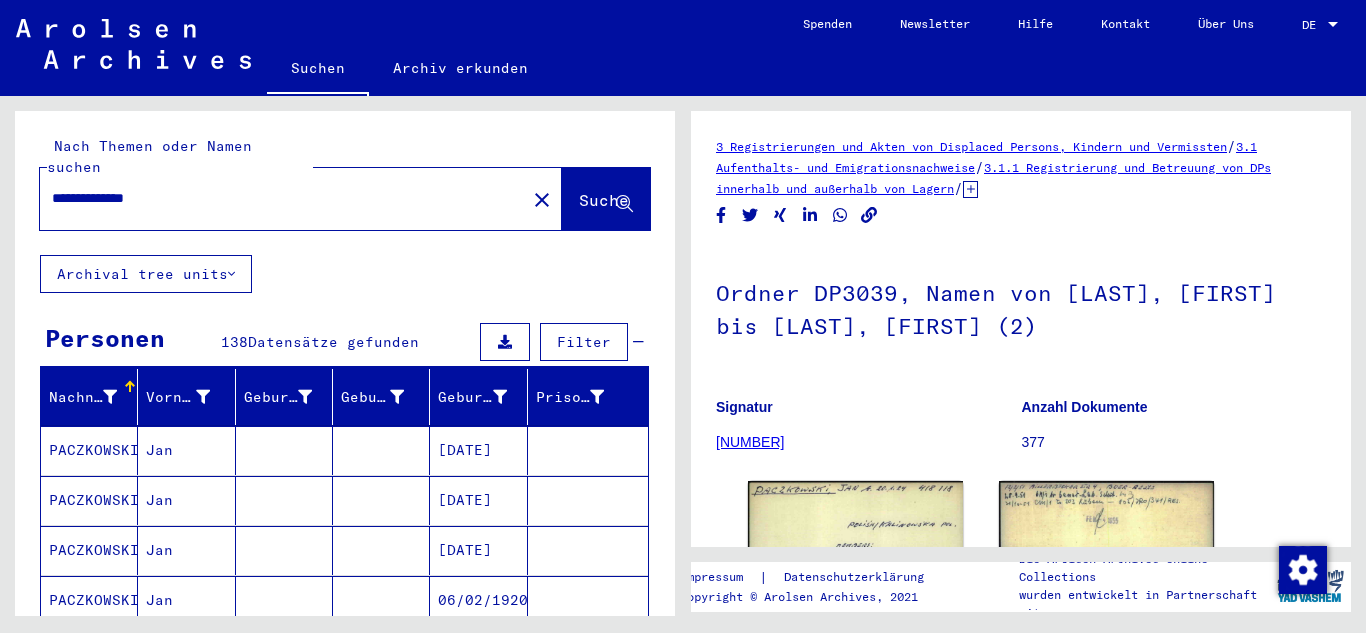 click on "Jan" at bounding box center [186, 500] 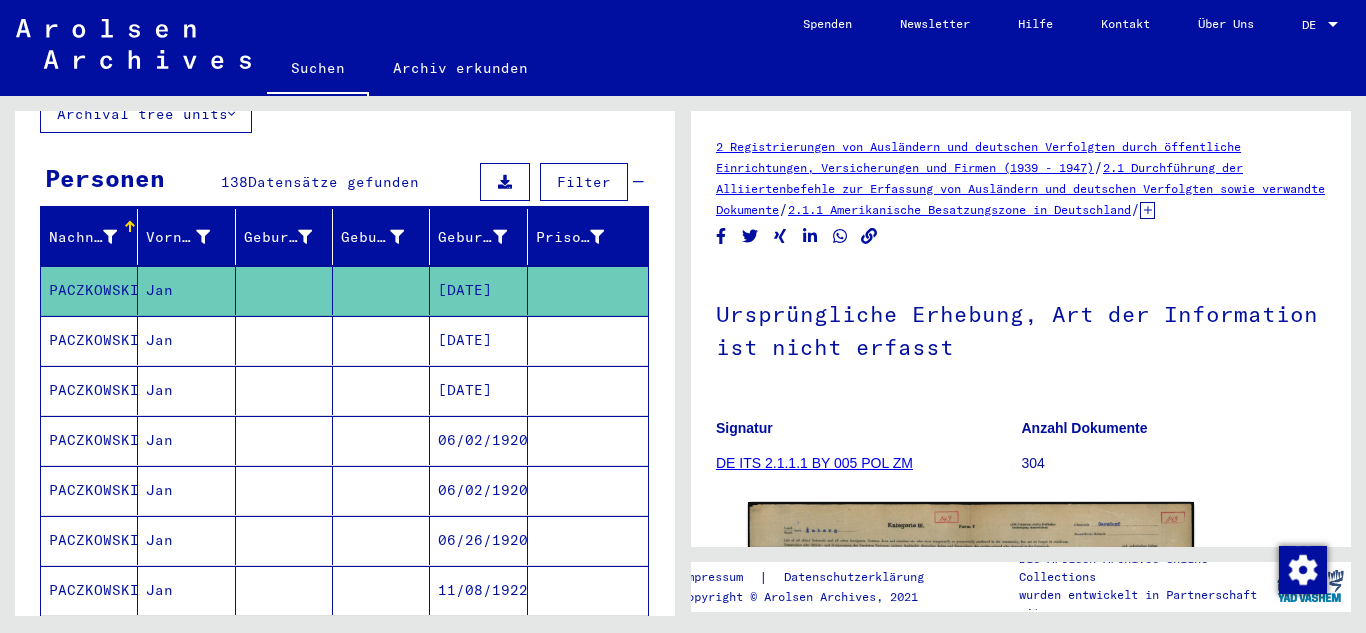 scroll, scrollTop: 199, scrollLeft: 0, axis: vertical 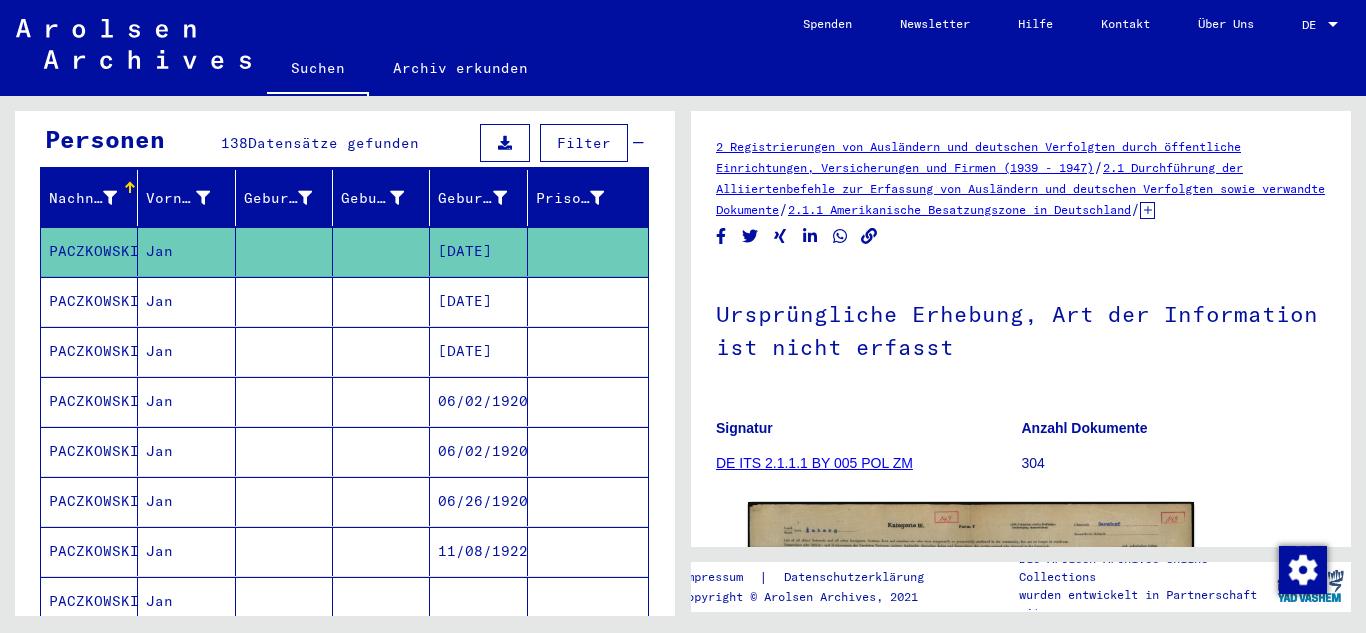click at bounding box center [284, 351] 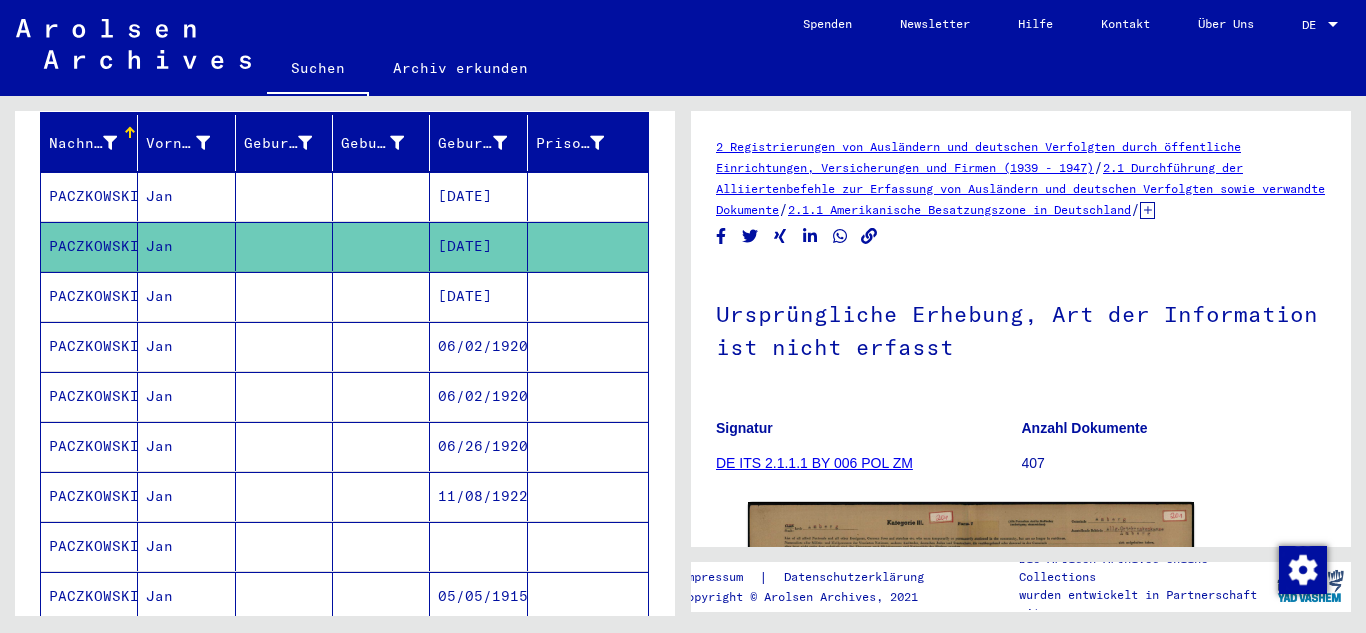 scroll, scrollTop: 292, scrollLeft: 0, axis: vertical 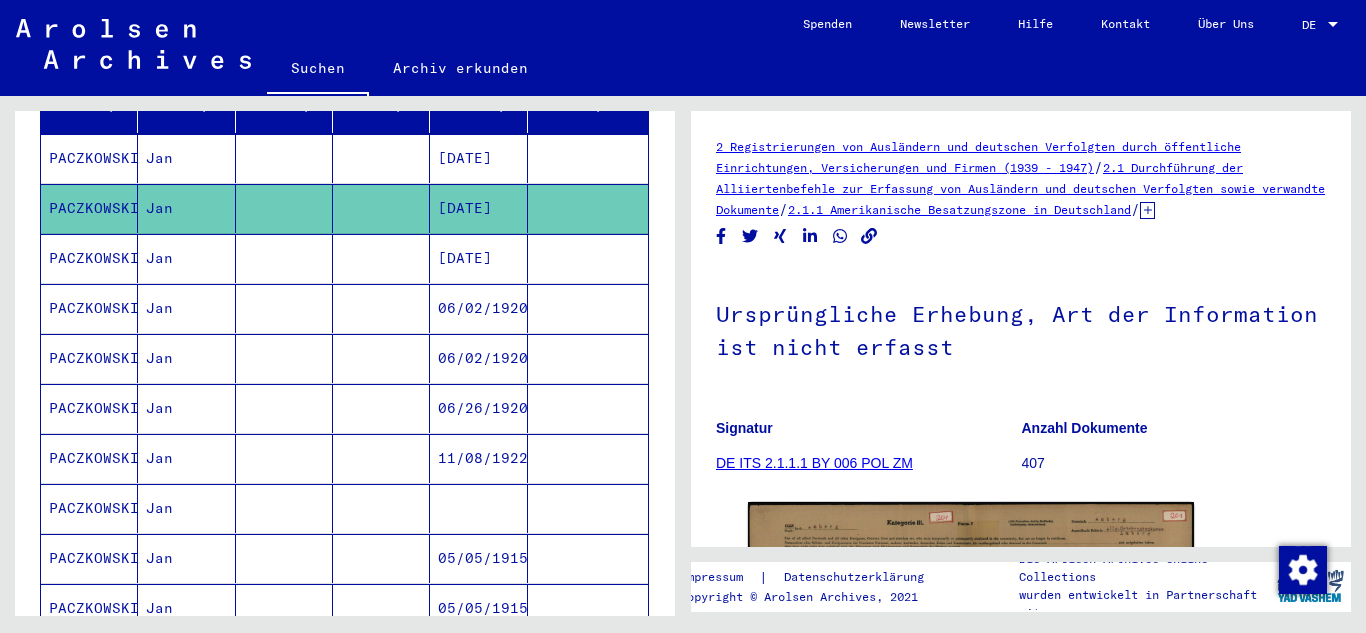 click at bounding box center [284, 408] 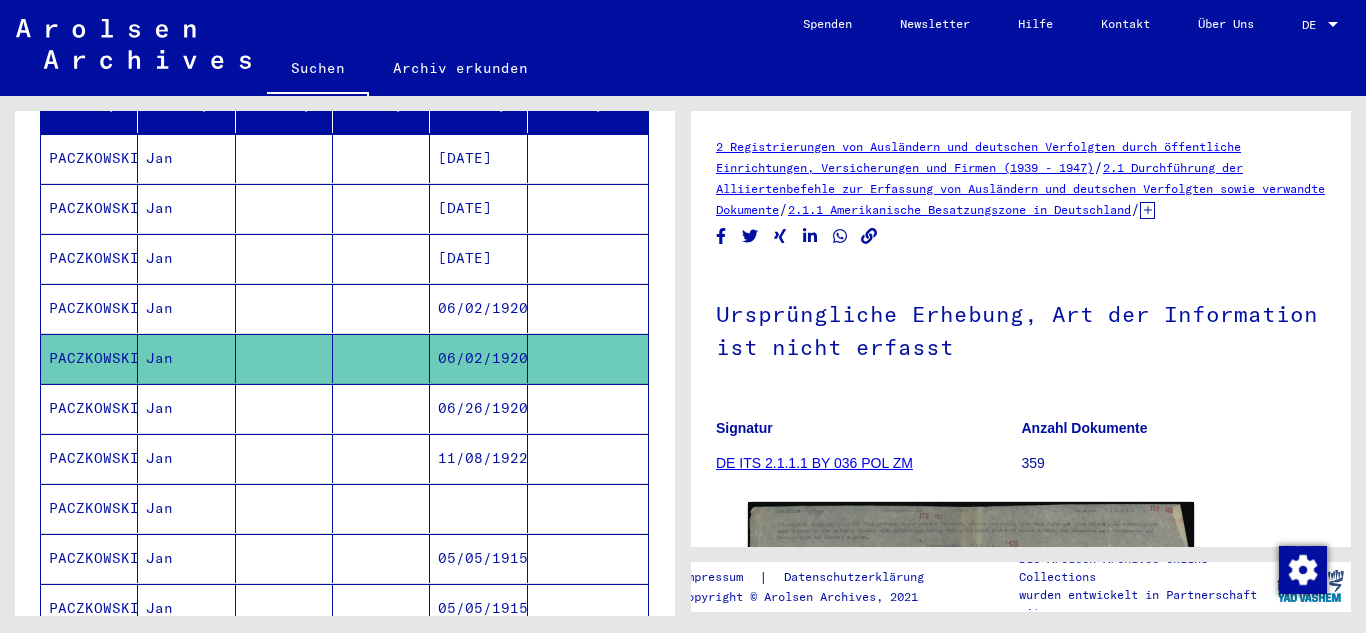 click at bounding box center [284, 358] 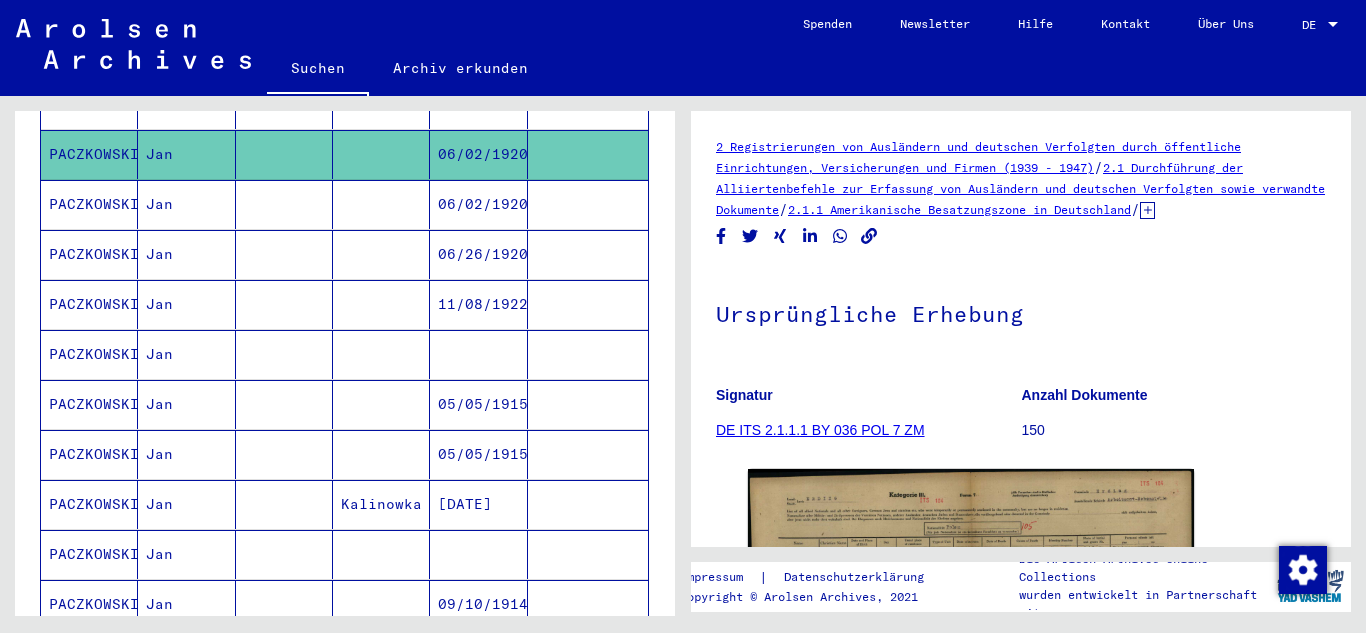 scroll, scrollTop: 448, scrollLeft: 0, axis: vertical 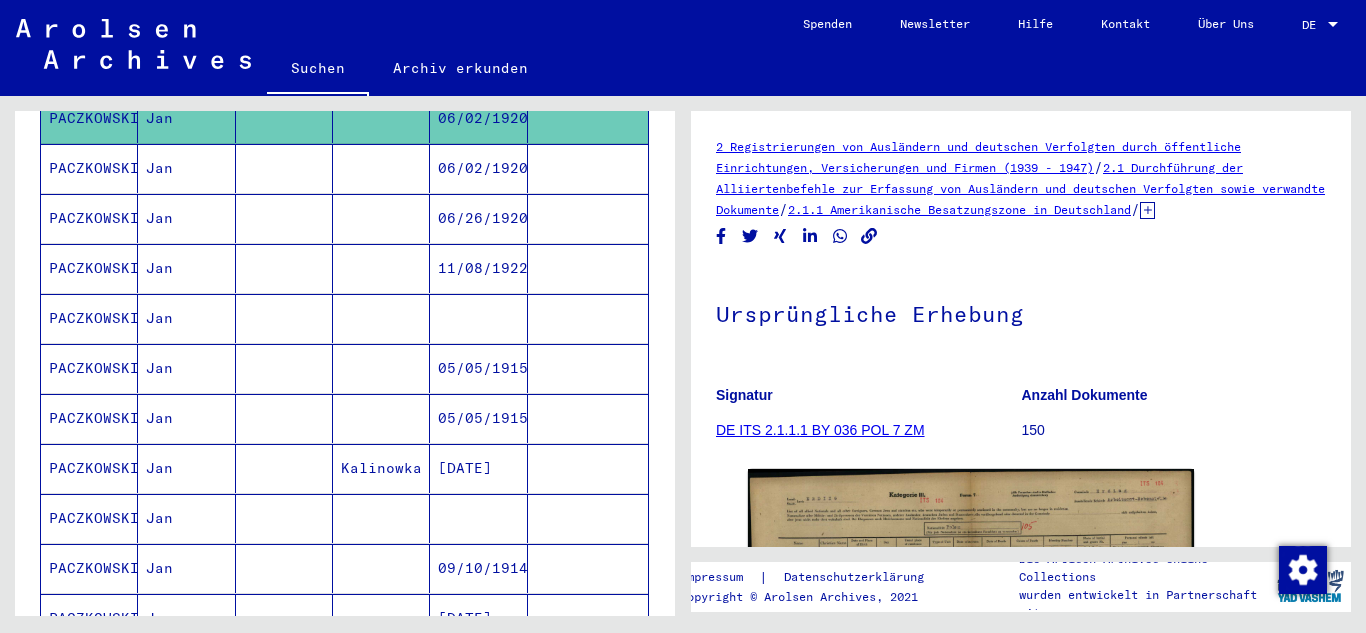click at bounding box center (284, 318) 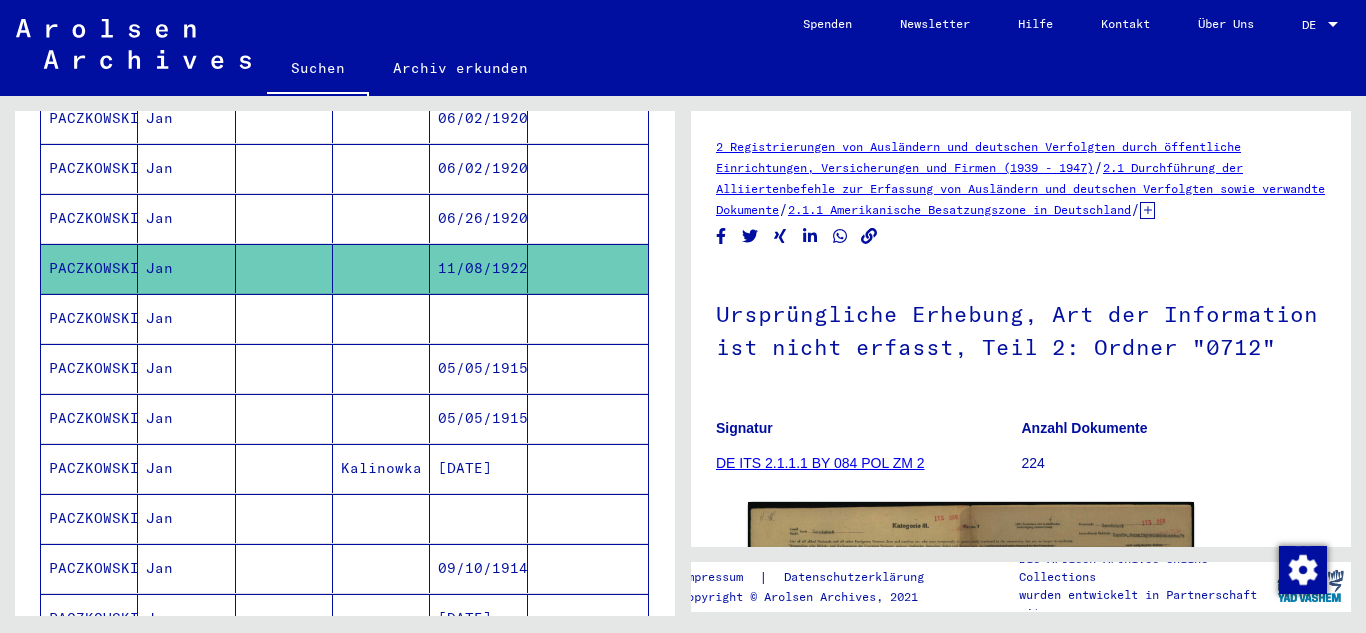 click at bounding box center [284, 368] 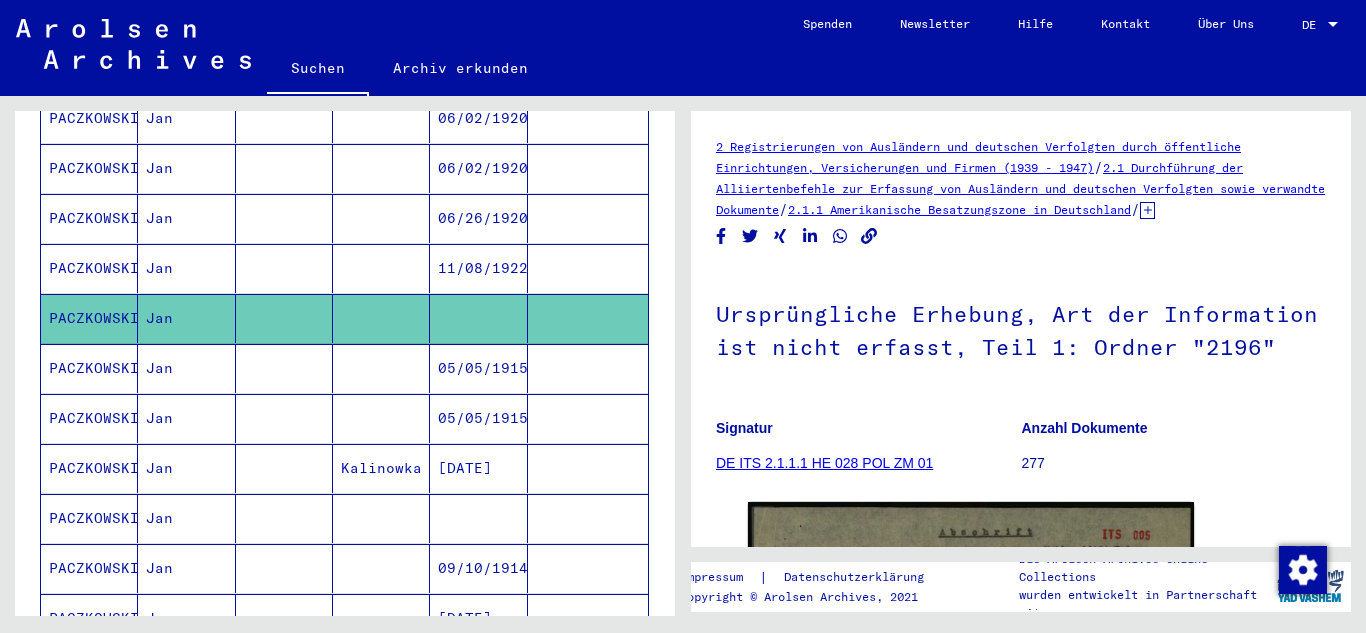 scroll, scrollTop: 0, scrollLeft: 0, axis: both 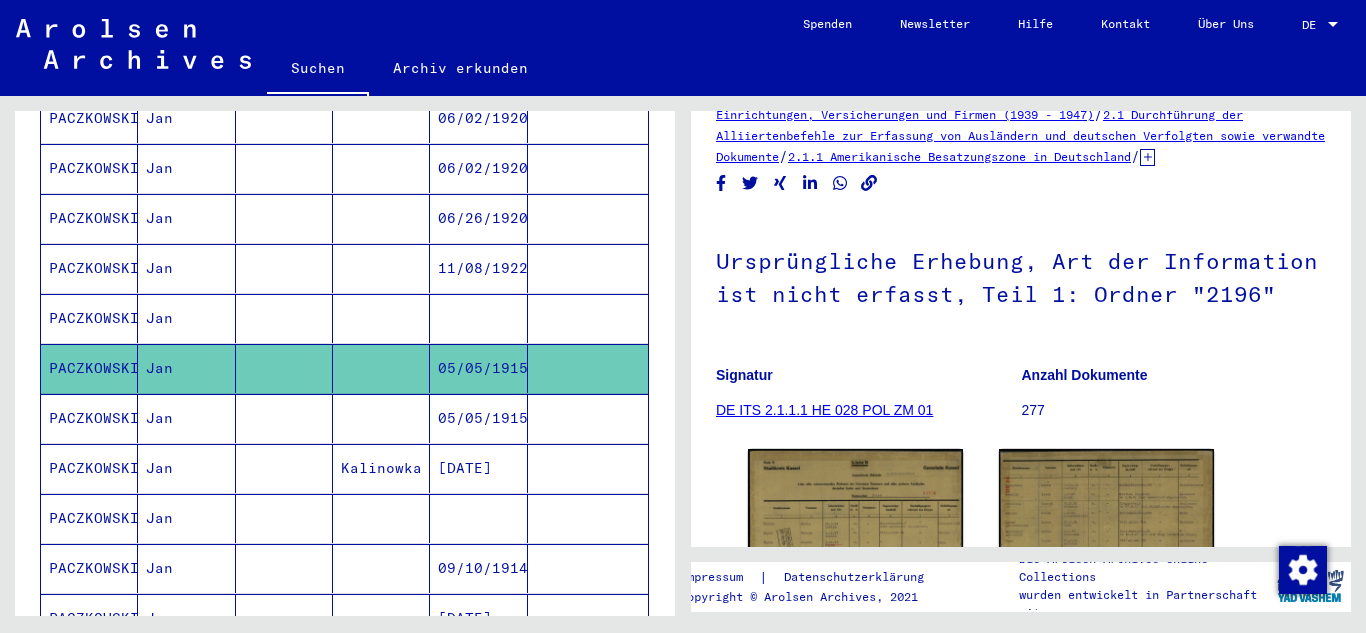 click on "05/05/1915" at bounding box center (478, 468) 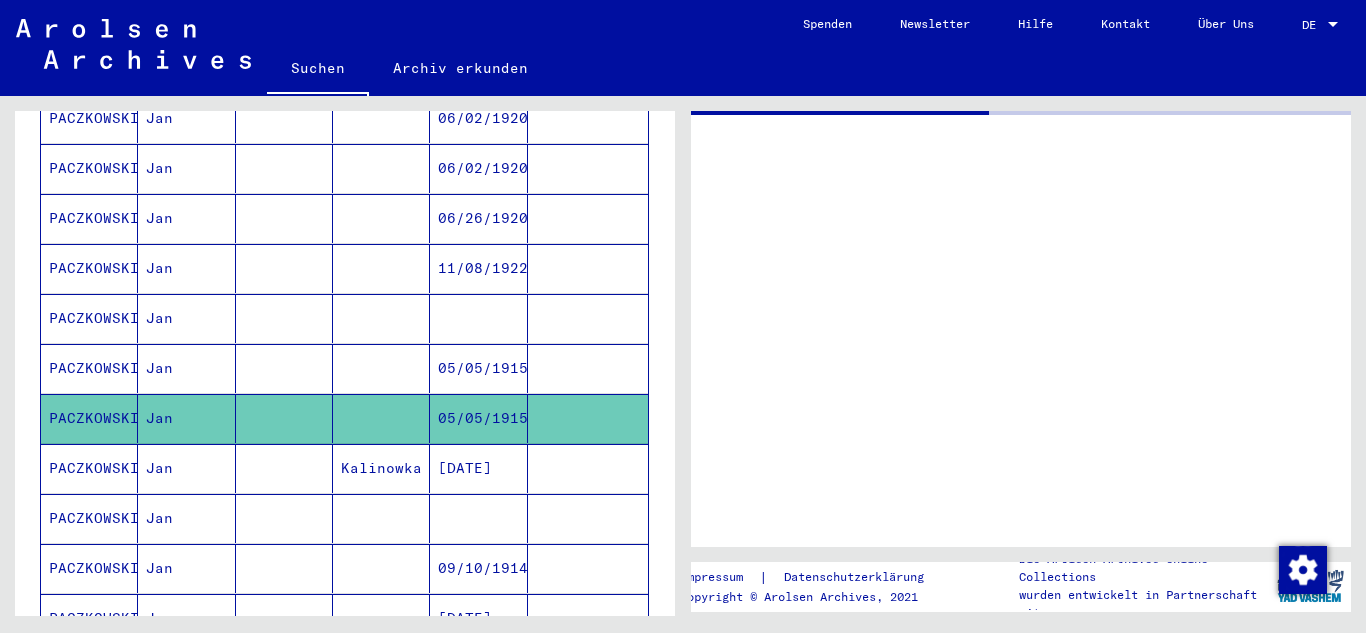 scroll, scrollTop: 0, scrollLeft: 0, axis: both 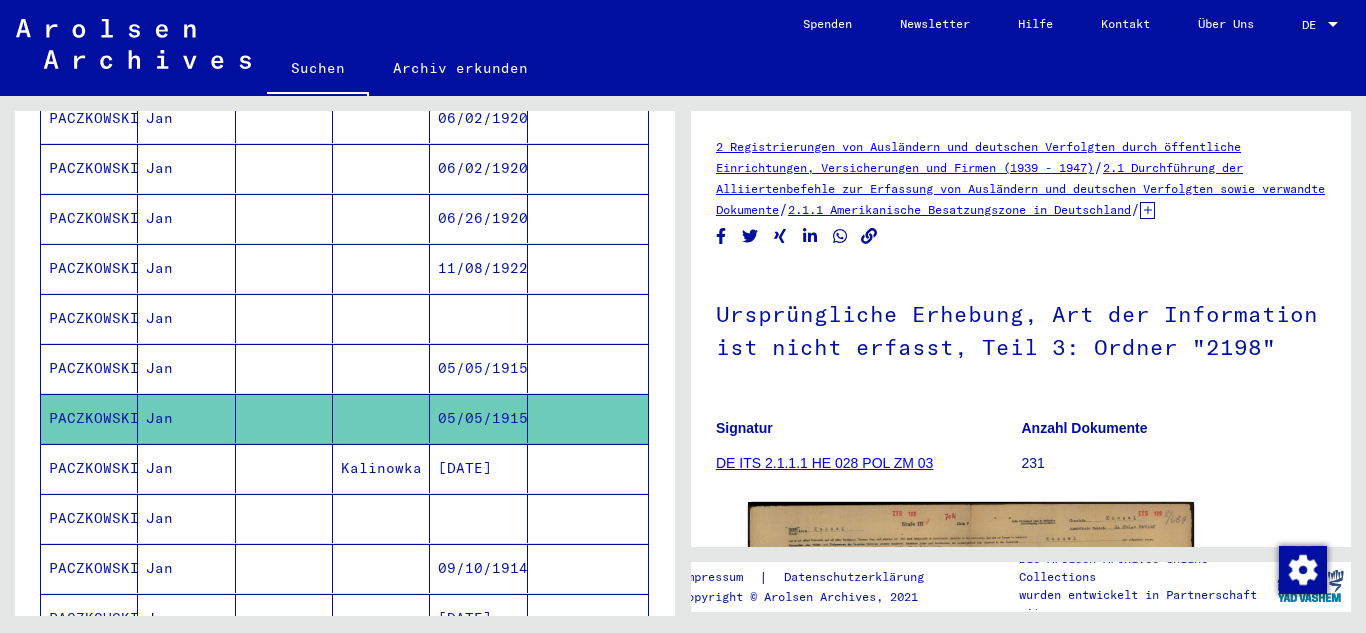 click on "PACZKOWSKI" at bounding box center (89, 518) 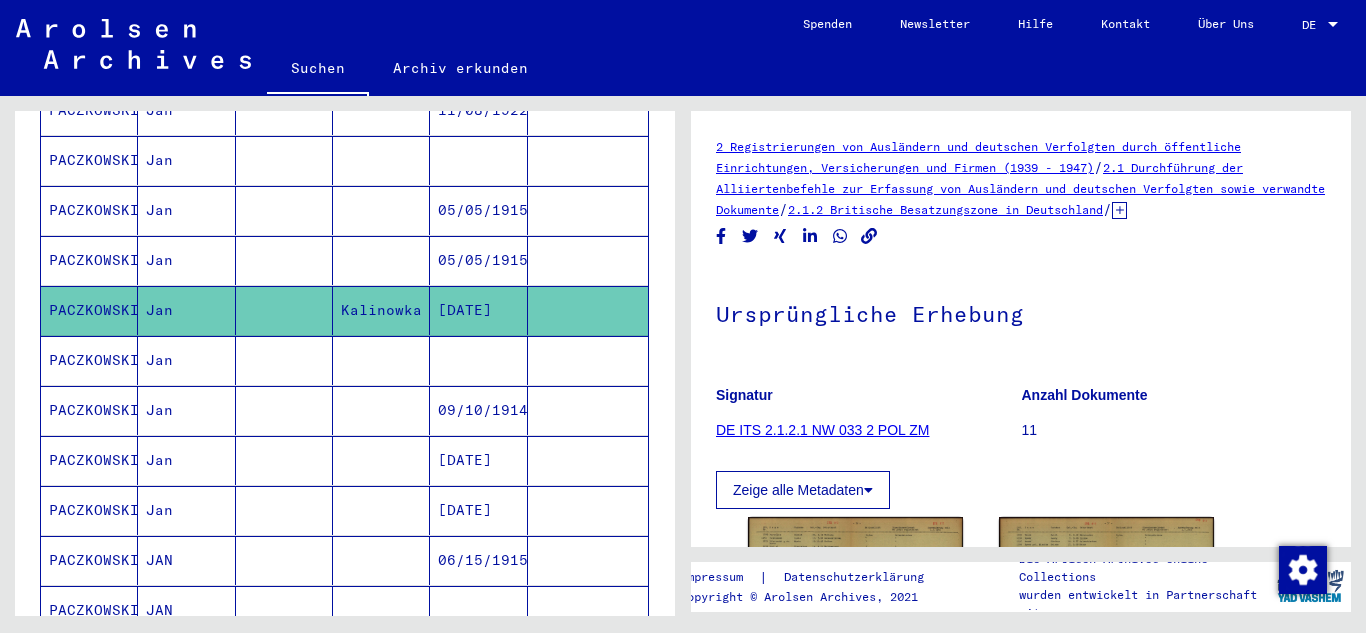 scroll, scrollTop: 641, scrollLeft: 0, axis: vertical 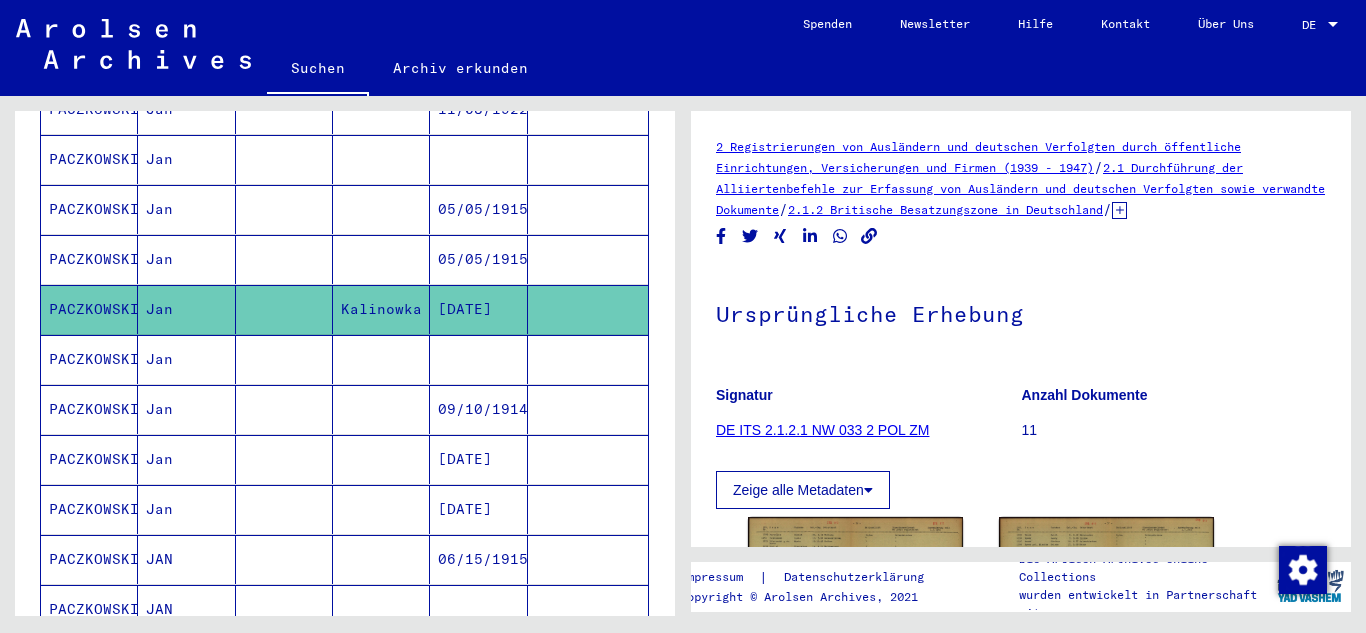 click at bounding box center [381, 459] 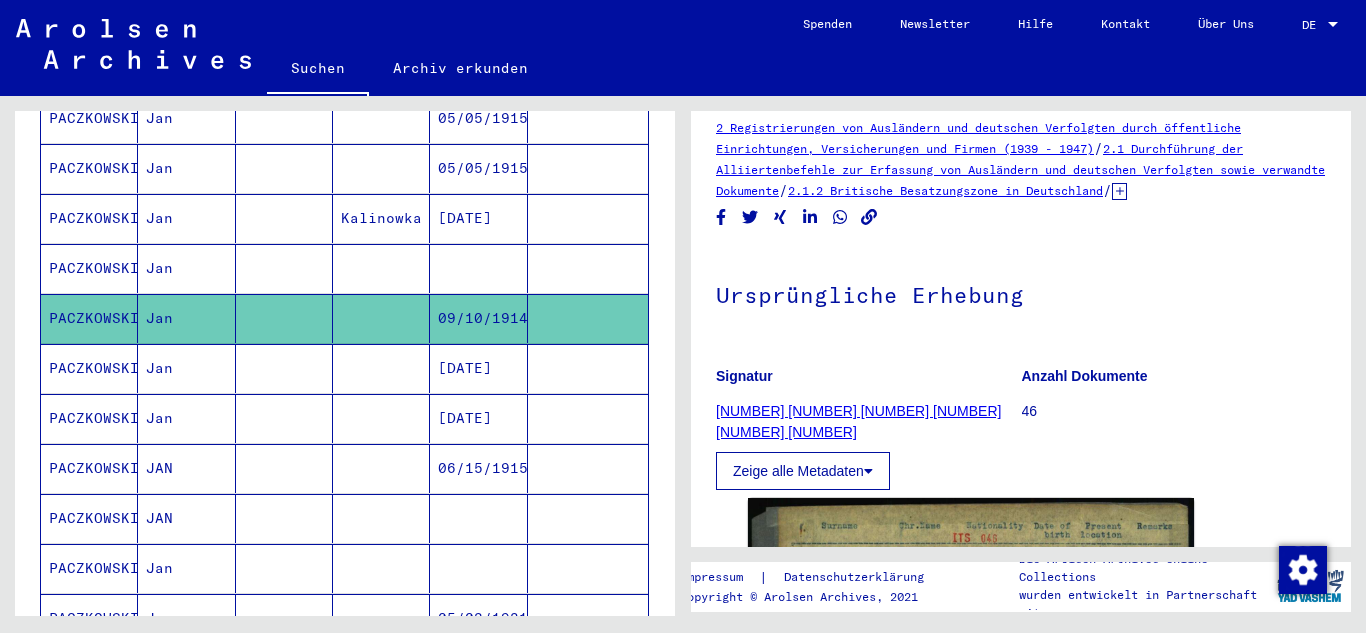 click at bounding box center (284, 418) 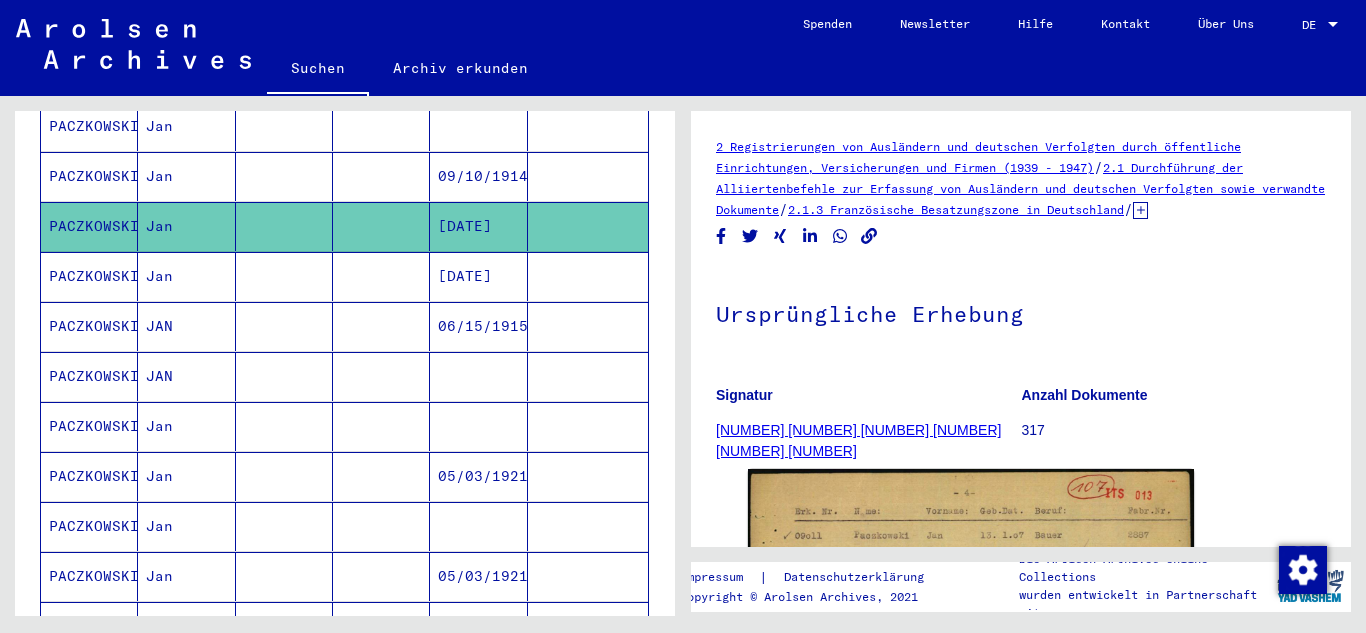click at bounding box center (284, 376) 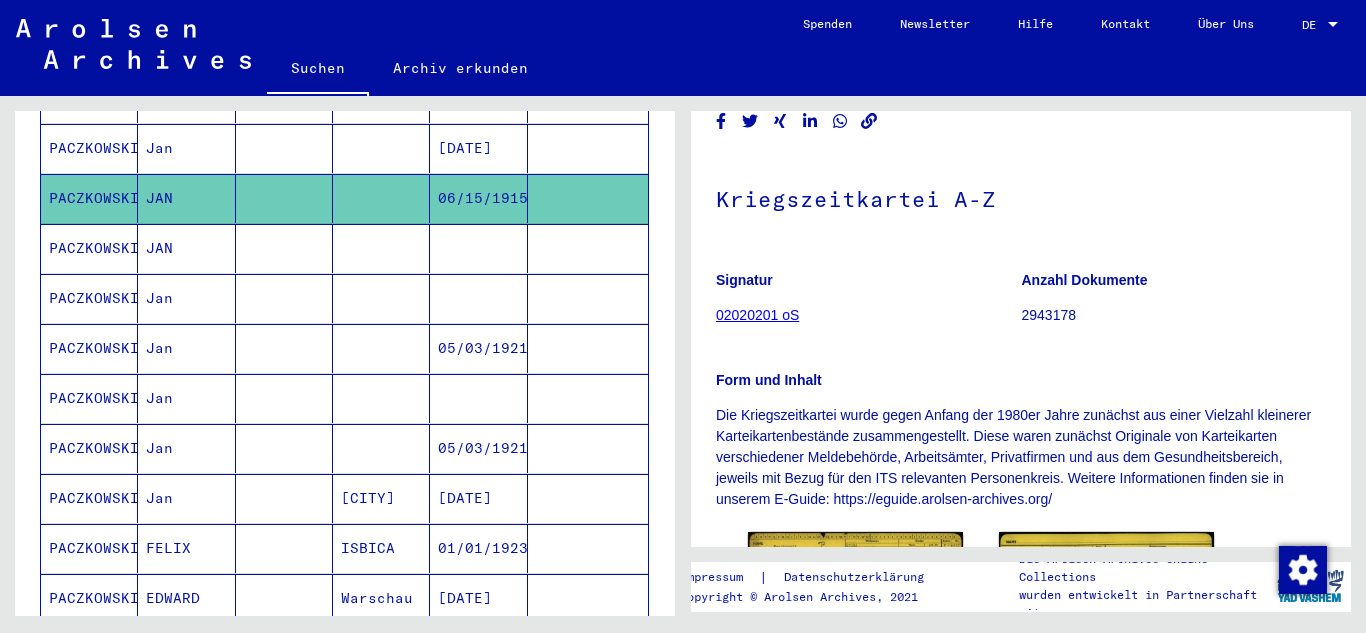 click on "Jan" at bounding box center [186, 398] 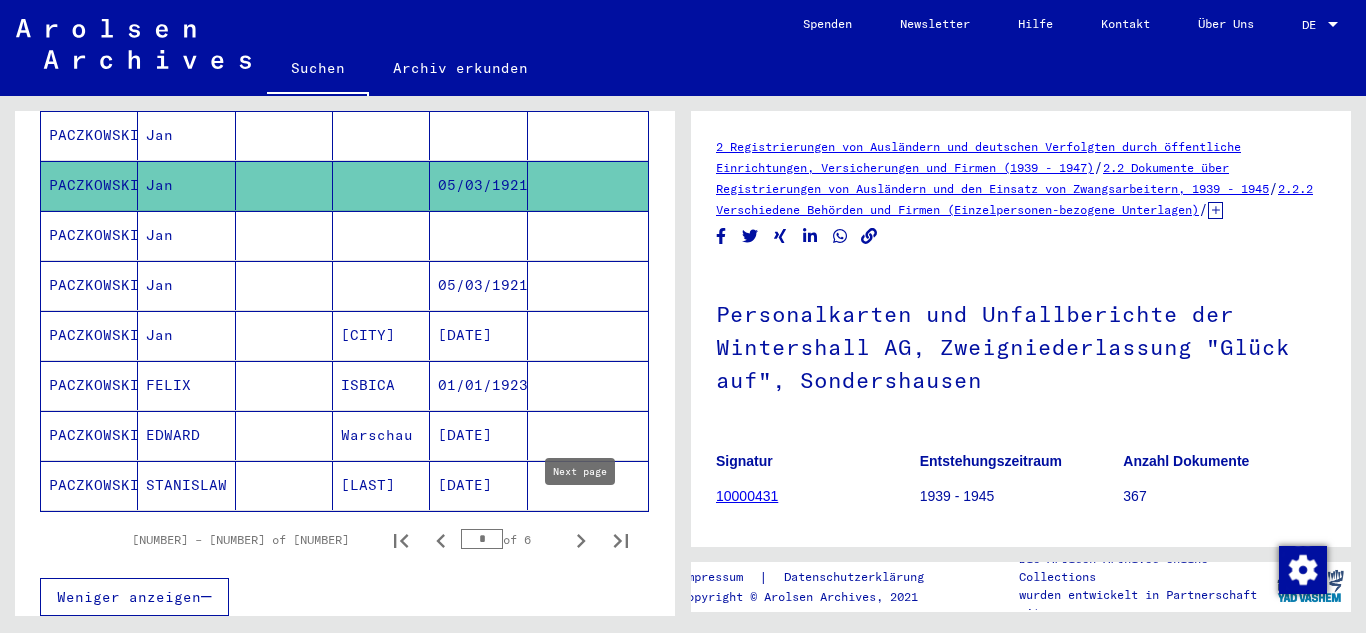 click 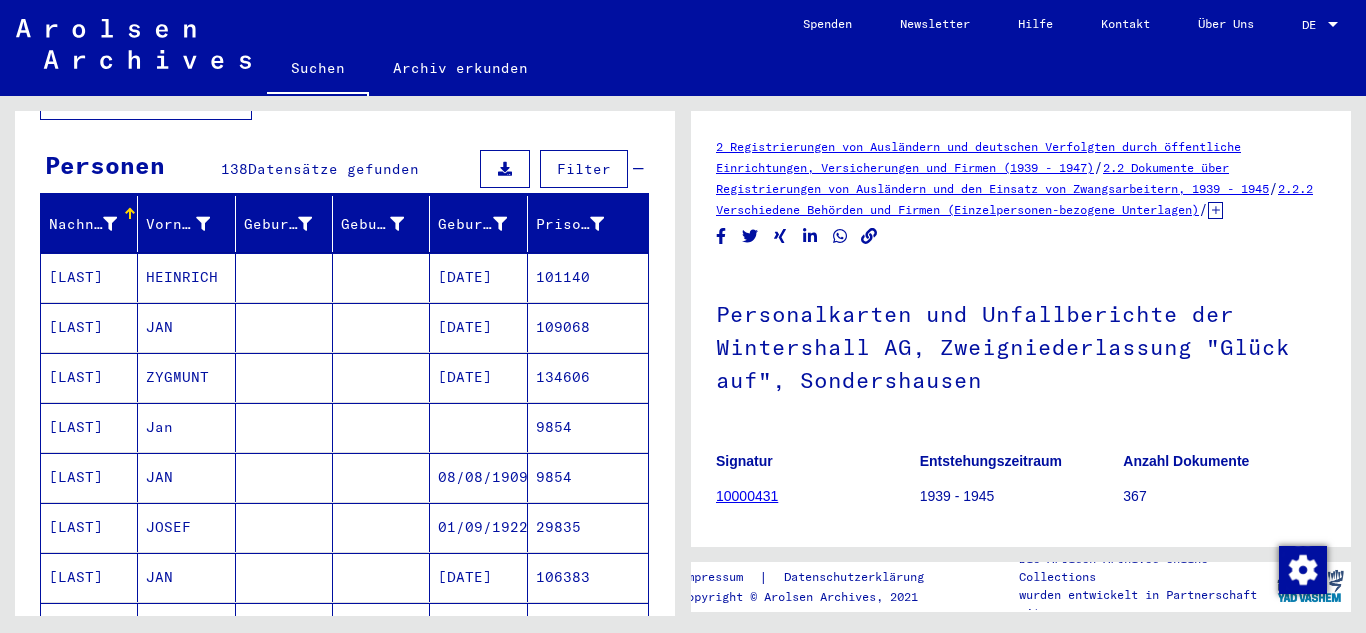 click on "JAN" at bounding box center (186, 377) 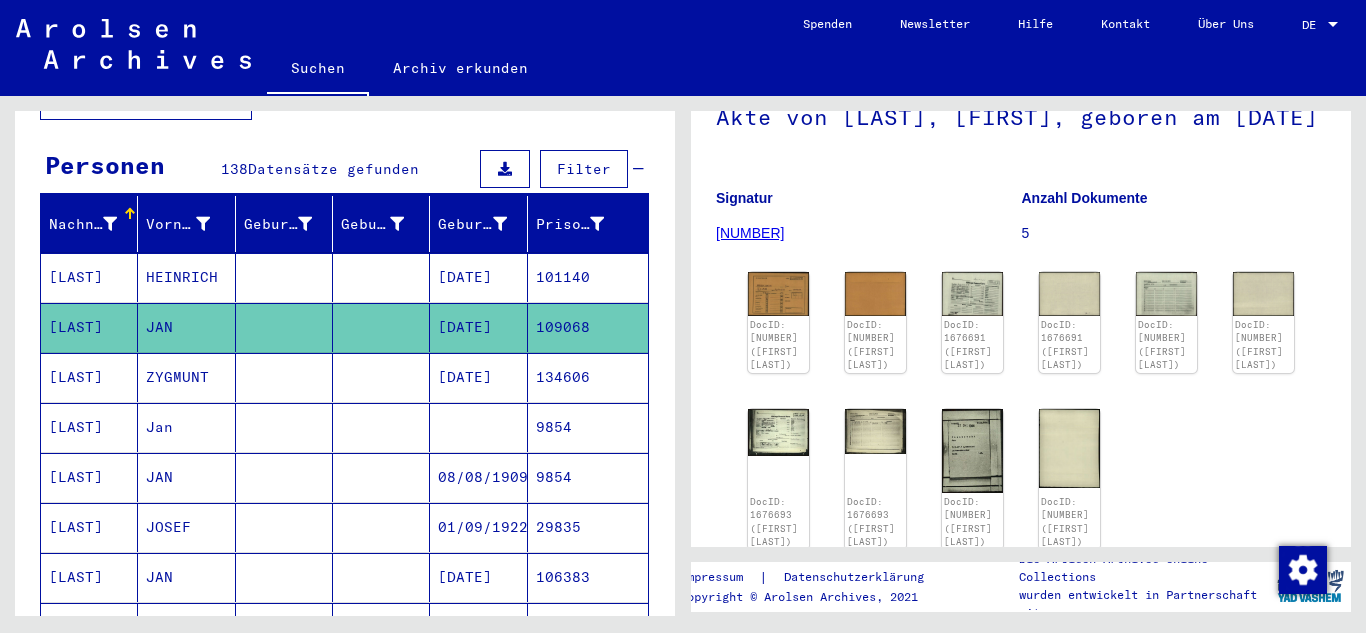 click at bounding box center [381, 477] 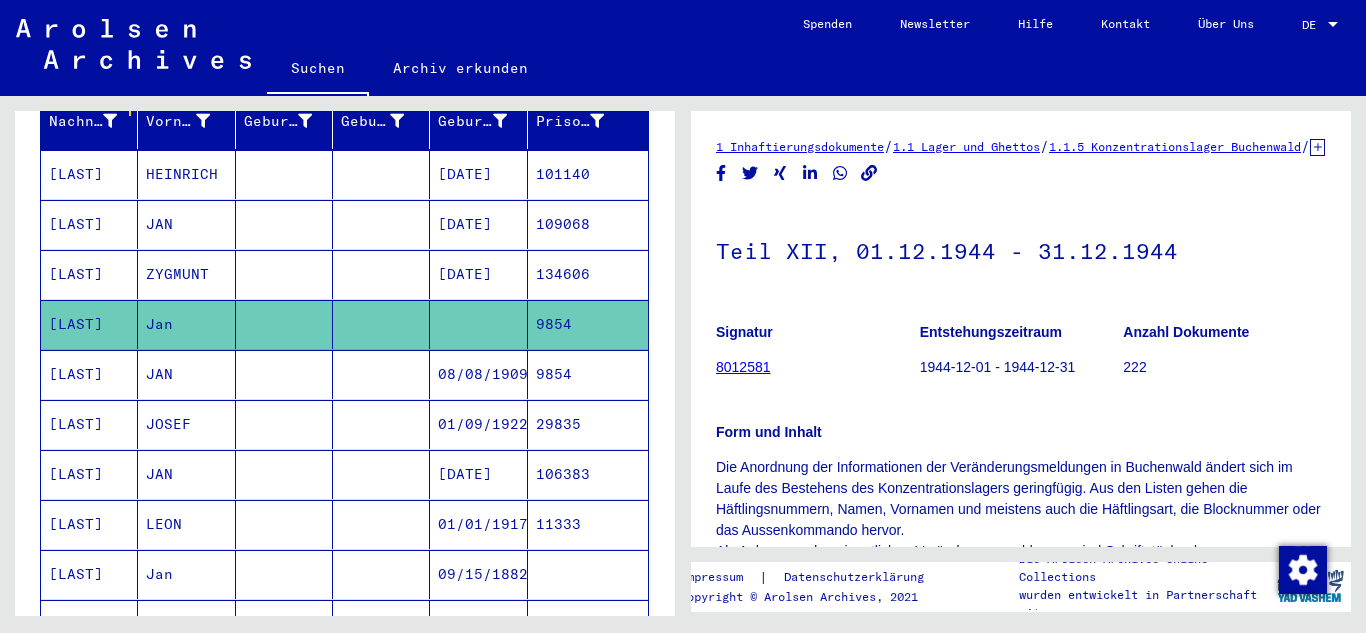 click at bounding box center [284, 424] 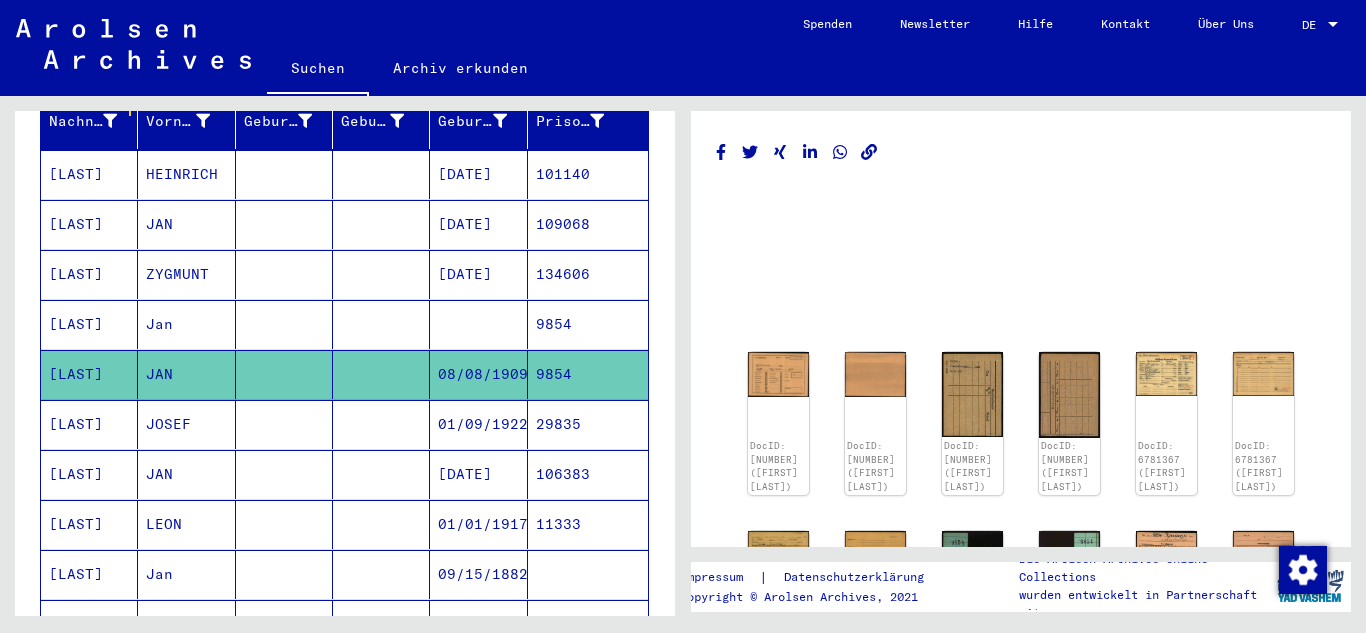 scroll, scrollTop: 121, scrollLeft: 0, axis: vertical 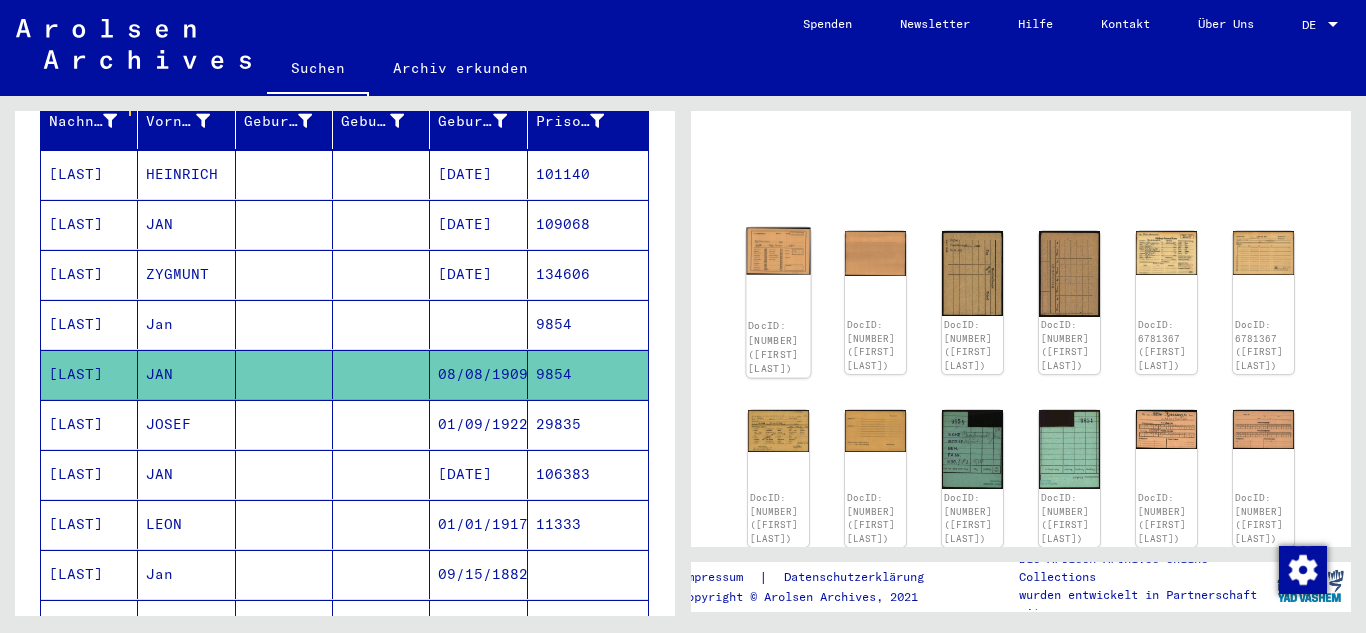 click on "DocID: [NUMBER] ([FIRST] [LAST])" 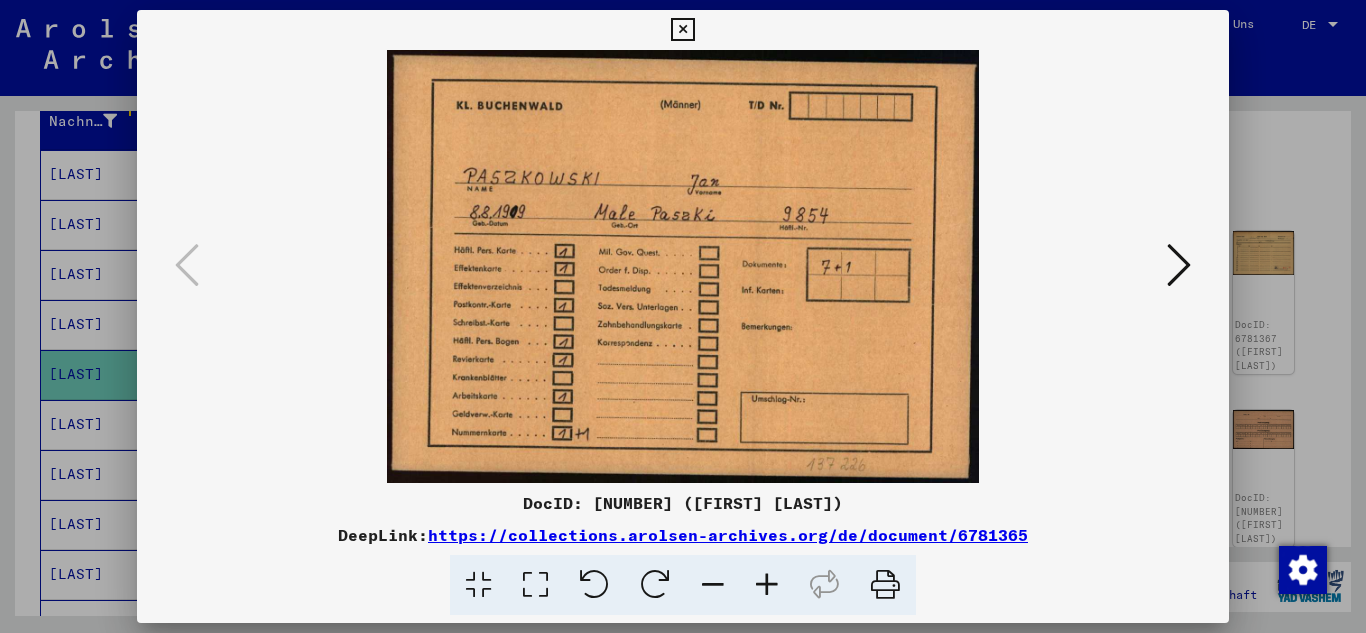 click at bounding box center [682, 30] 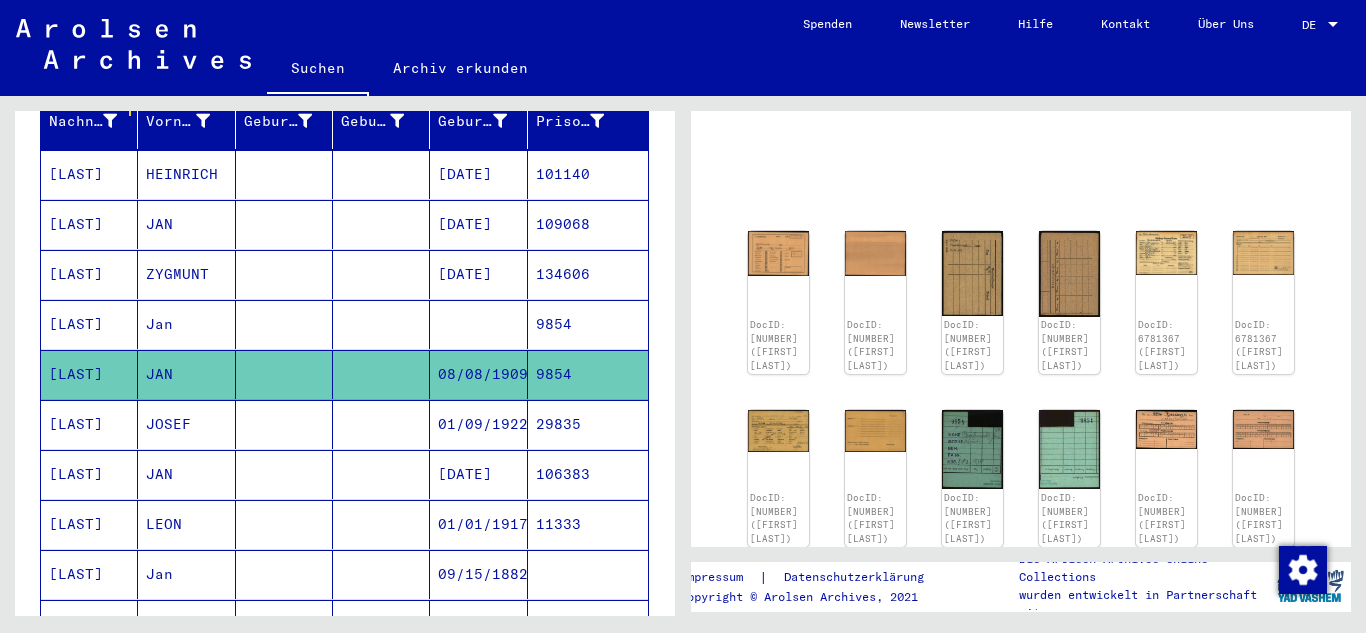 click on "01/09/1922" at bounding box center (478, 474) 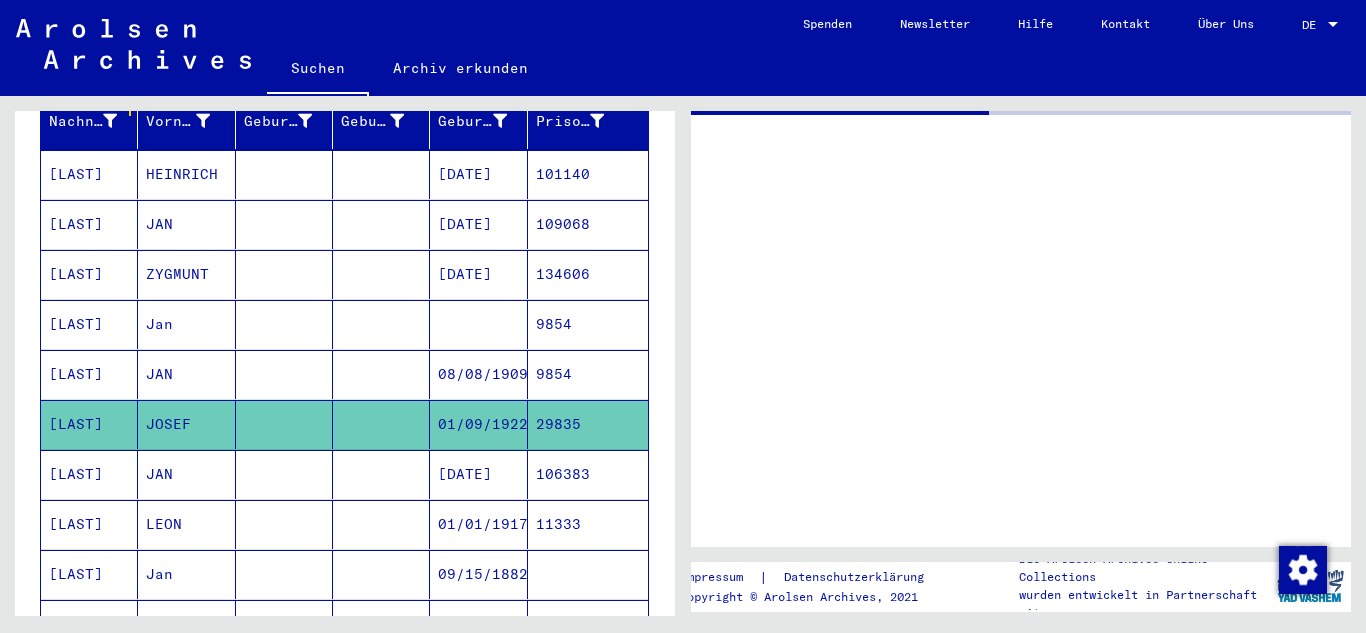 scroll, scrollTop: 0, scrollLeft: 0, axis: both 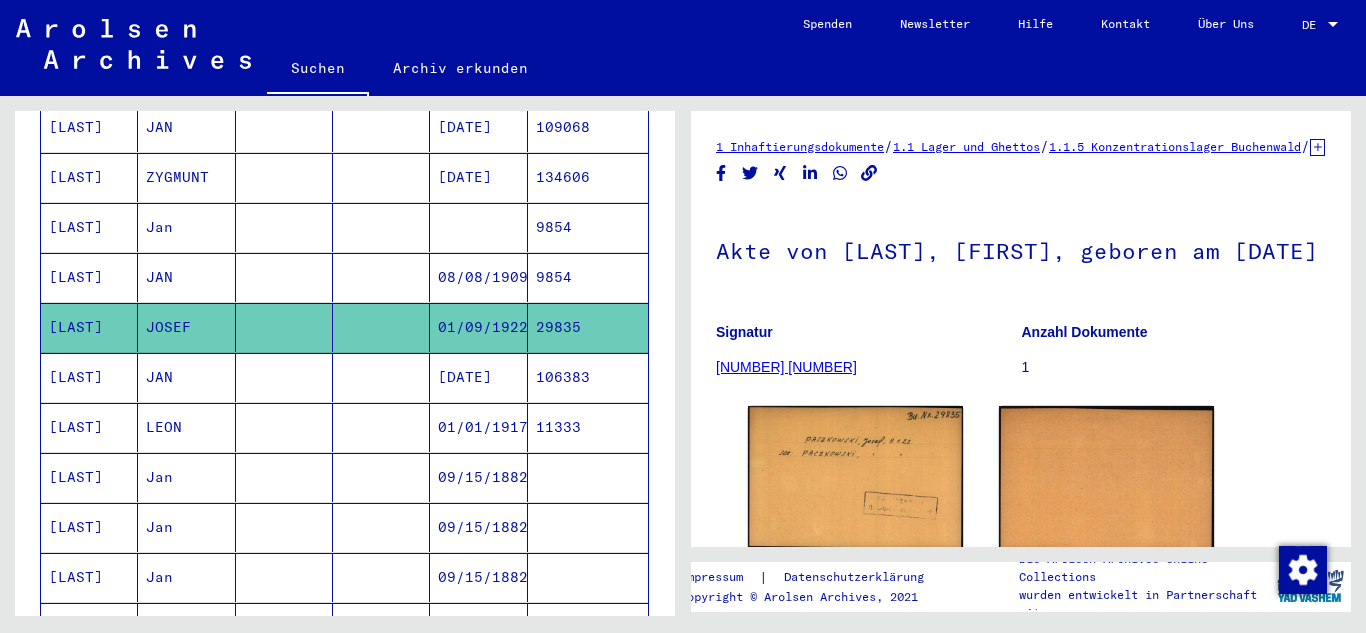 click on "[DATE]" at bounding box center (478, 427) 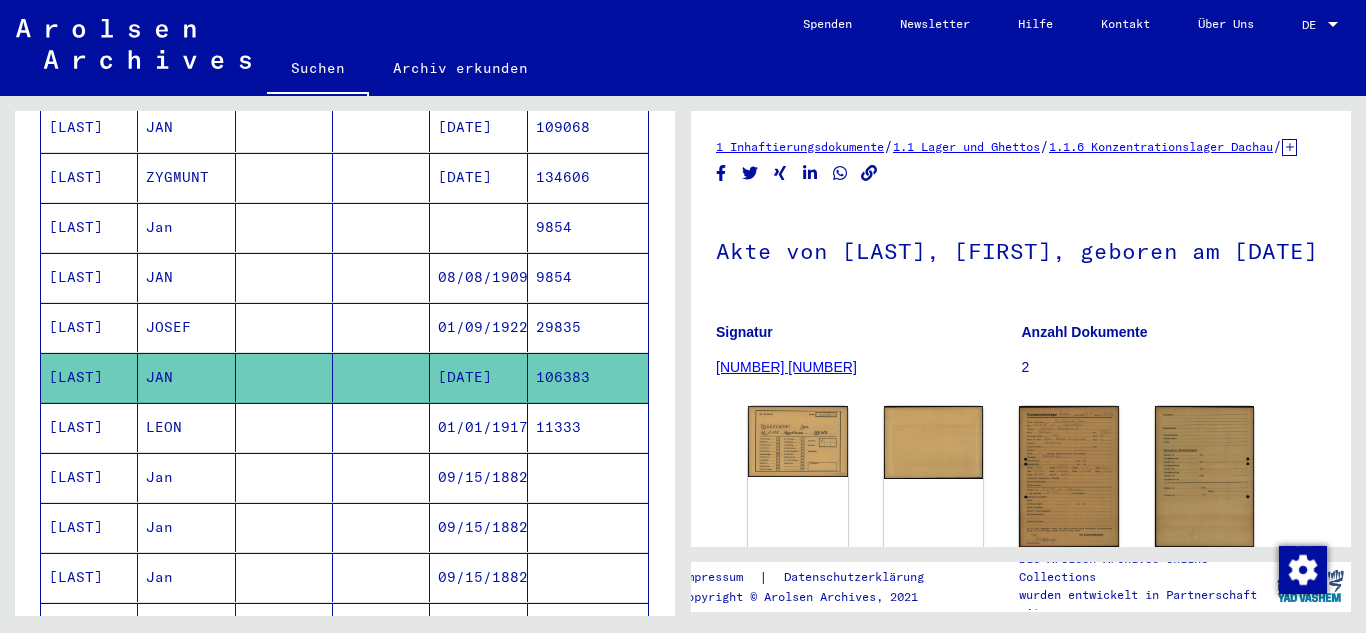 scroll, scrollTop: 464, scrollLeft: 0, axis: vertical 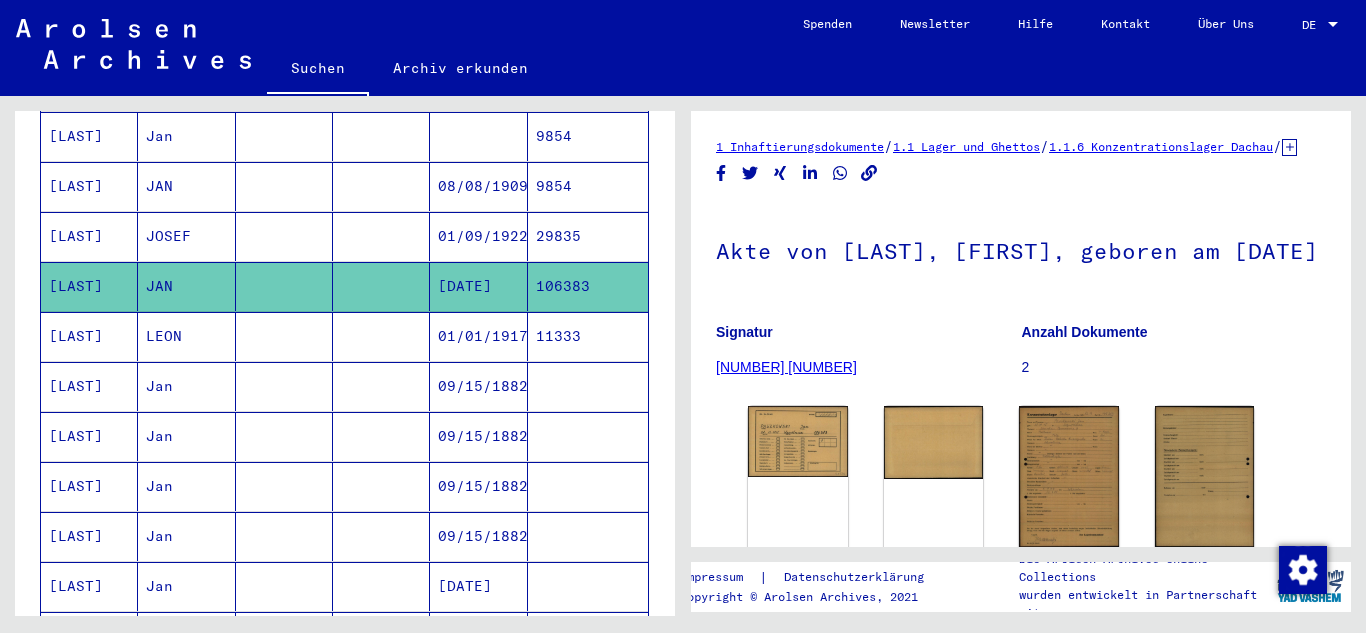 click on "01/01/1917" at bounding box center (478, 386) 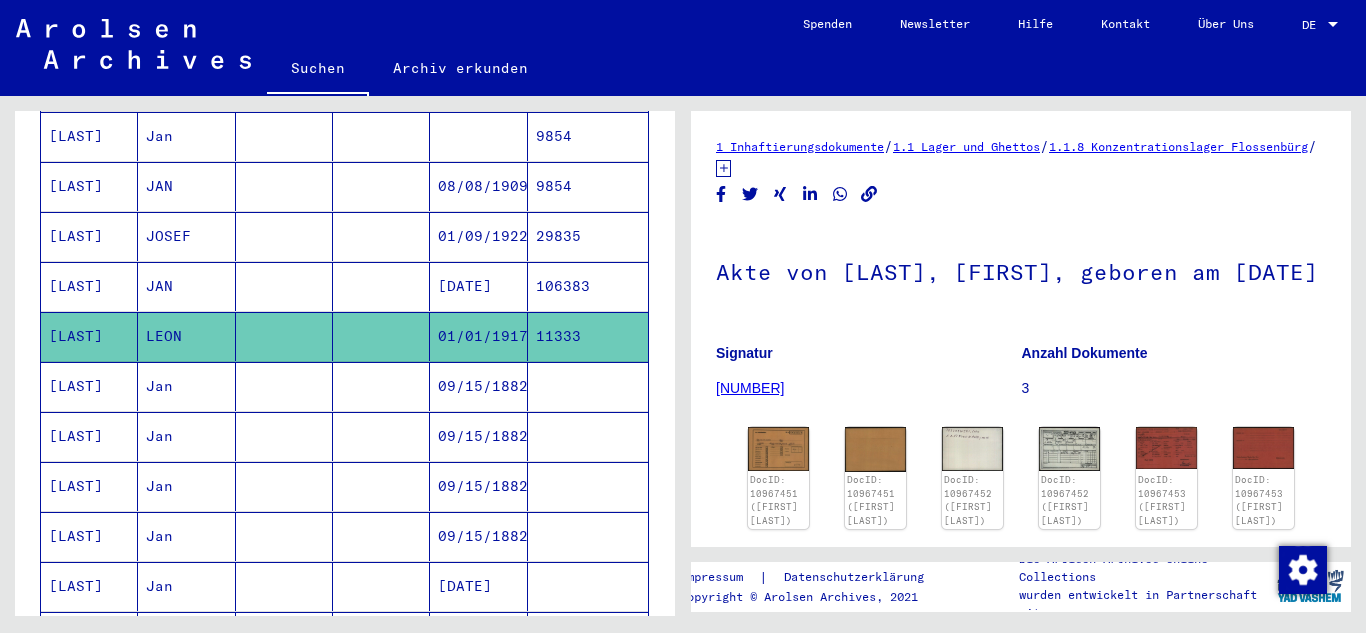 click on "09/15/1882" at bounding box center [478, 436] 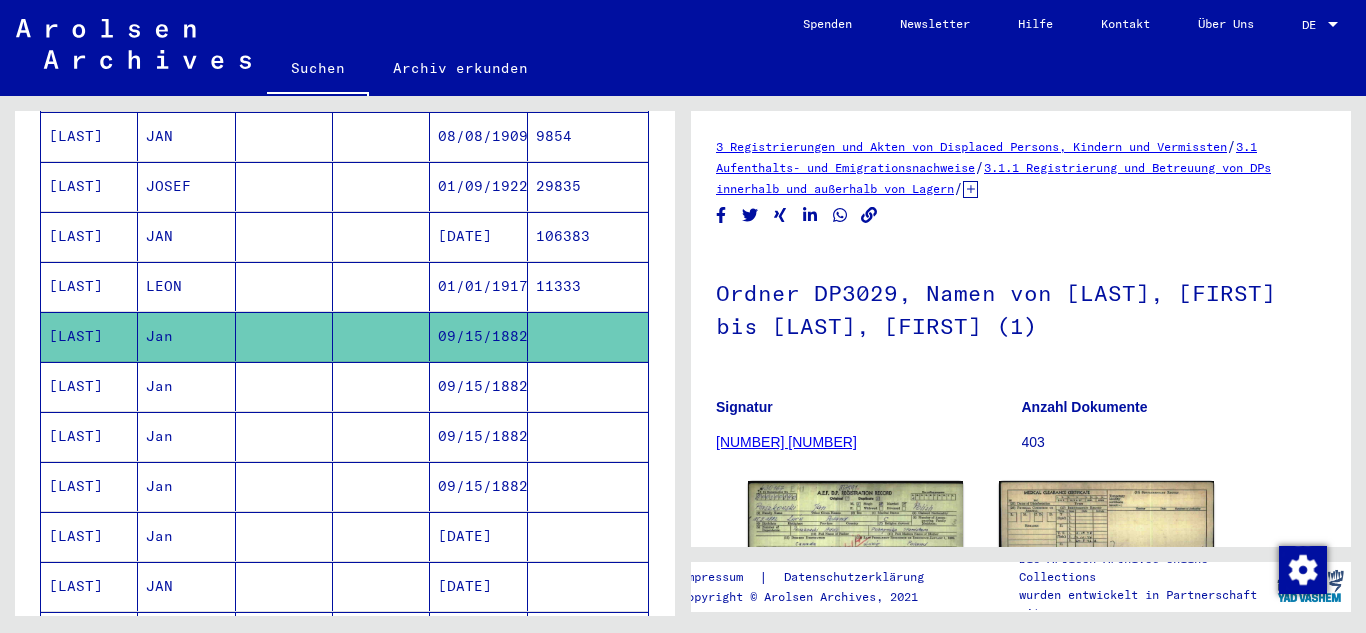 scroll, scrollTop: 523, scrollLeft: 0, axis: vertical 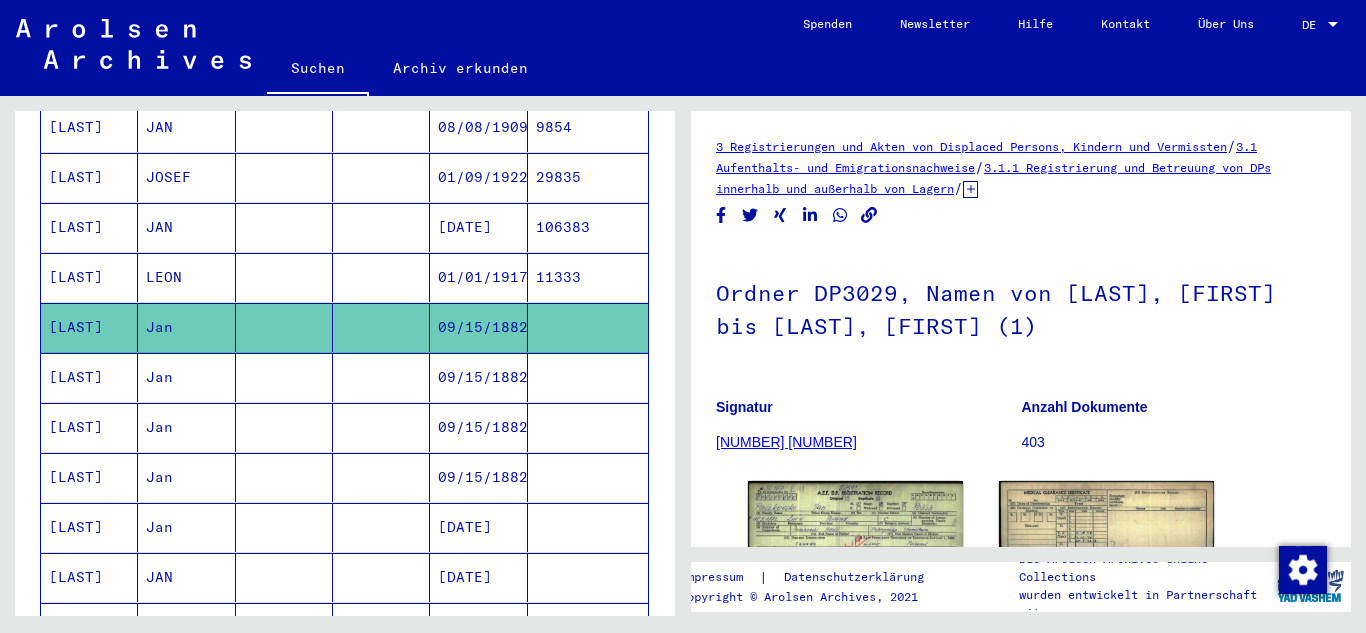 click on "09/15/1882" at bounding box center (478, 427) 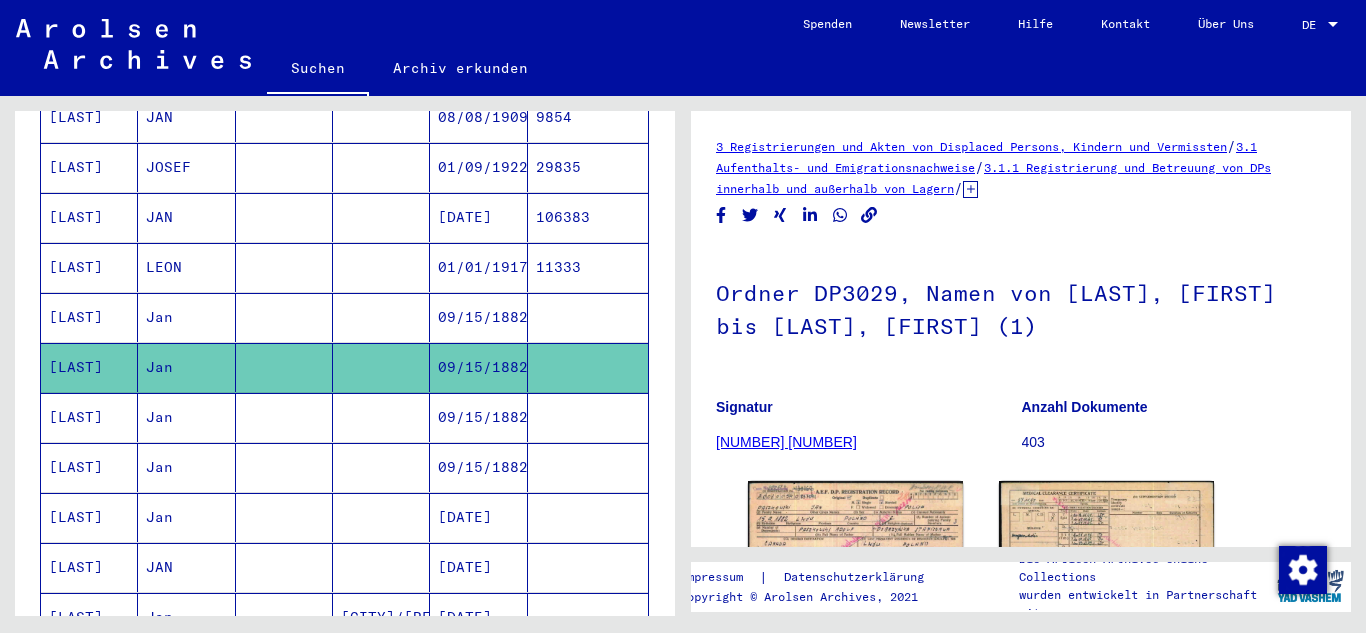 scroll, scrollTop: 573, scrollLeft: 0, axis: vertical 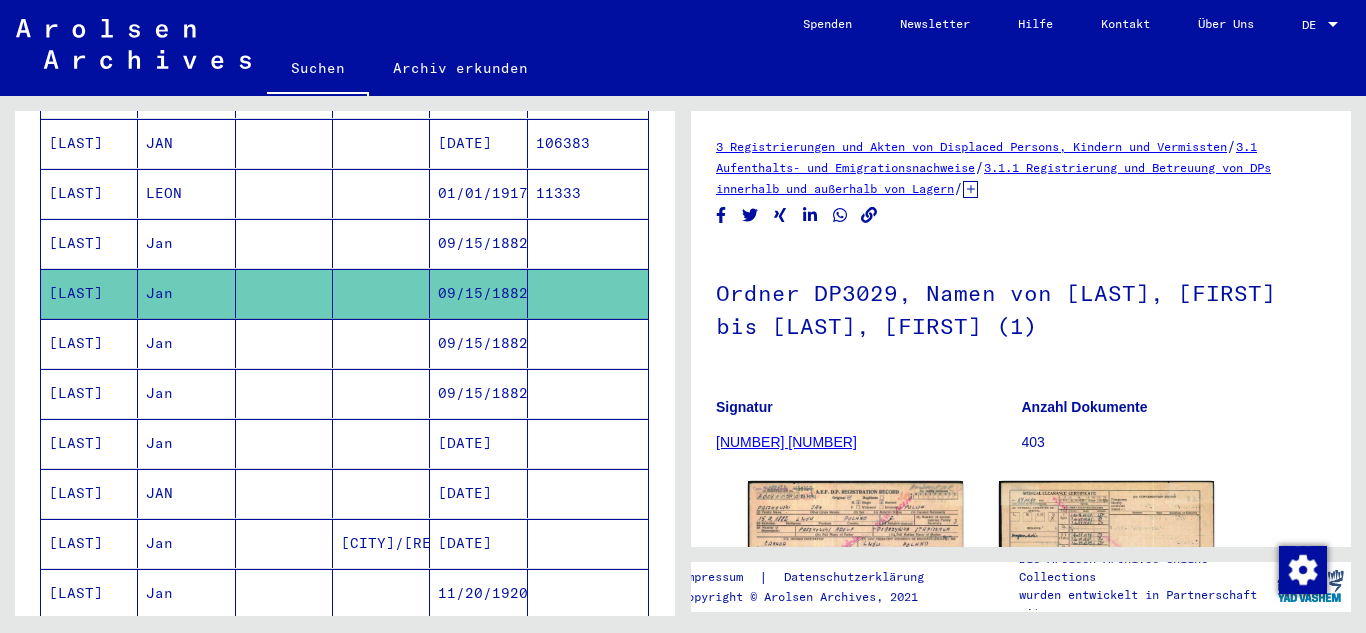 click on "[DATE]" at bounding box center [478, 493] 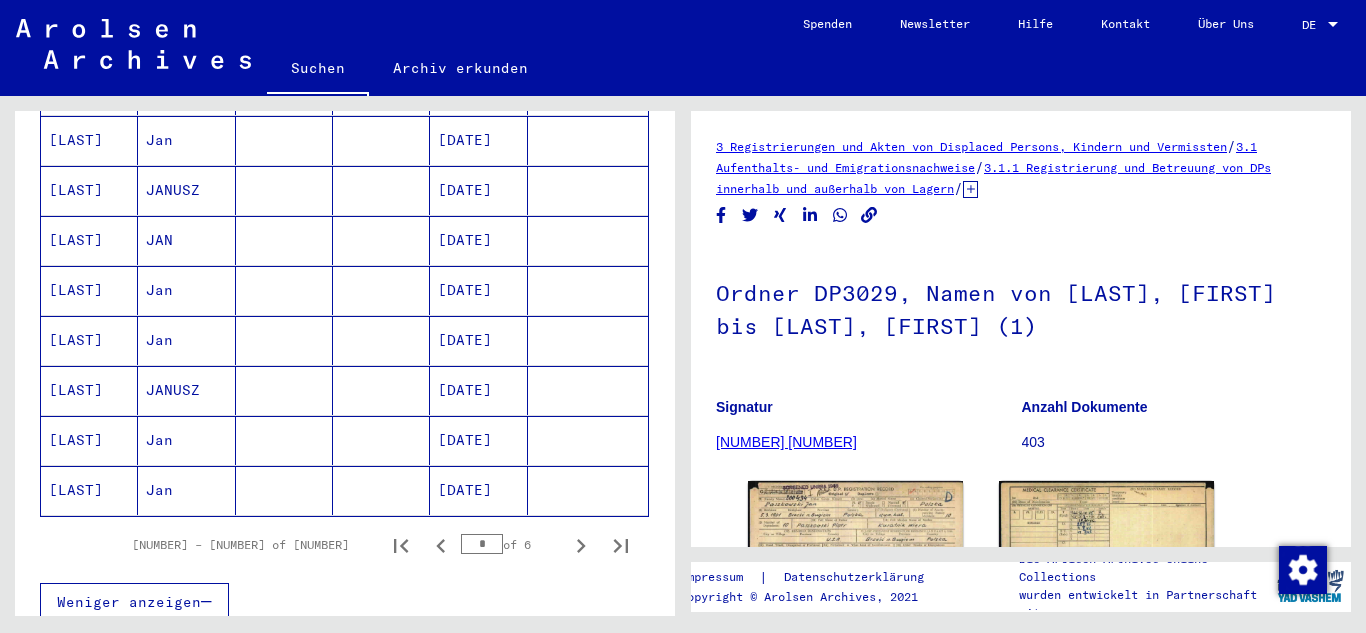 scroll, scrollTop: 1175, scrollLeft: 0, axis: vertical 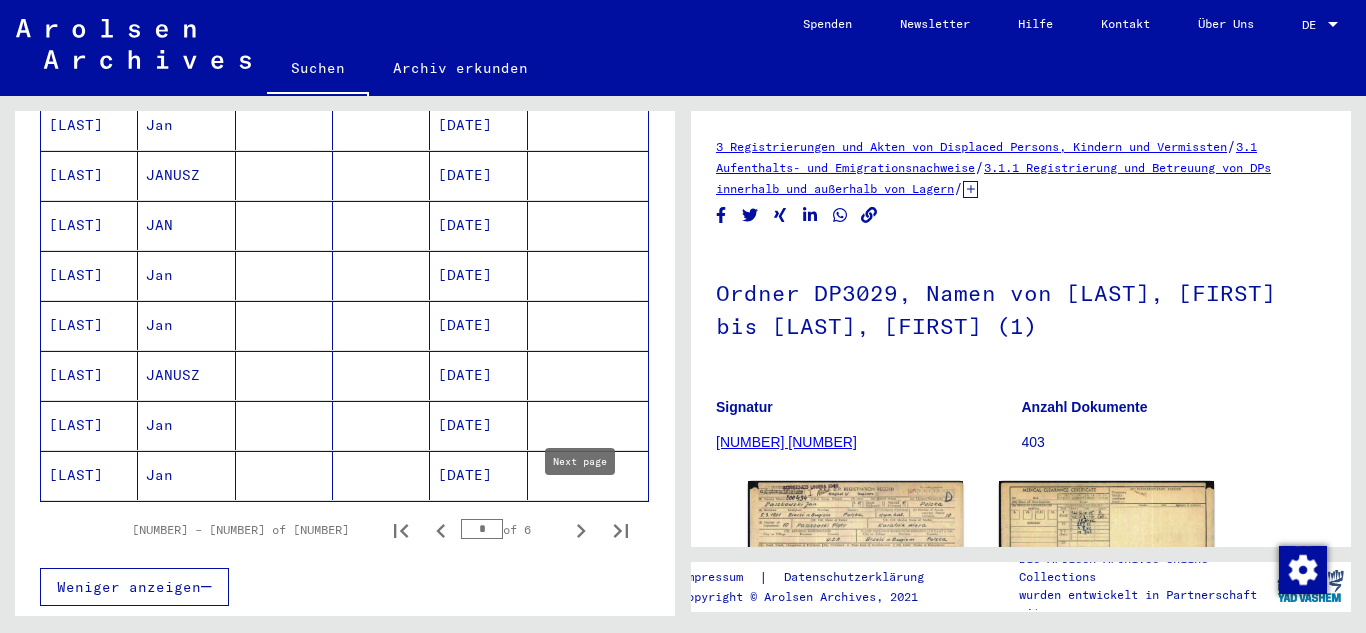 click 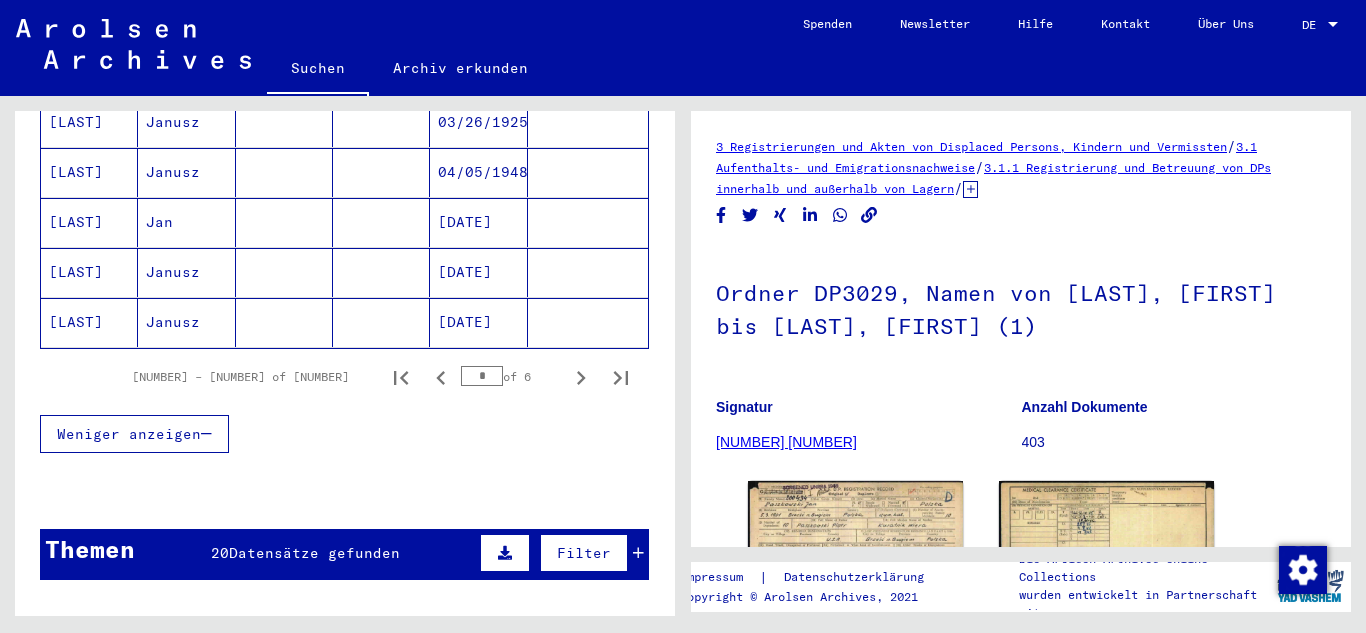scroll, scrollTop: 1377, scrollLeft: 0, axis: vertical 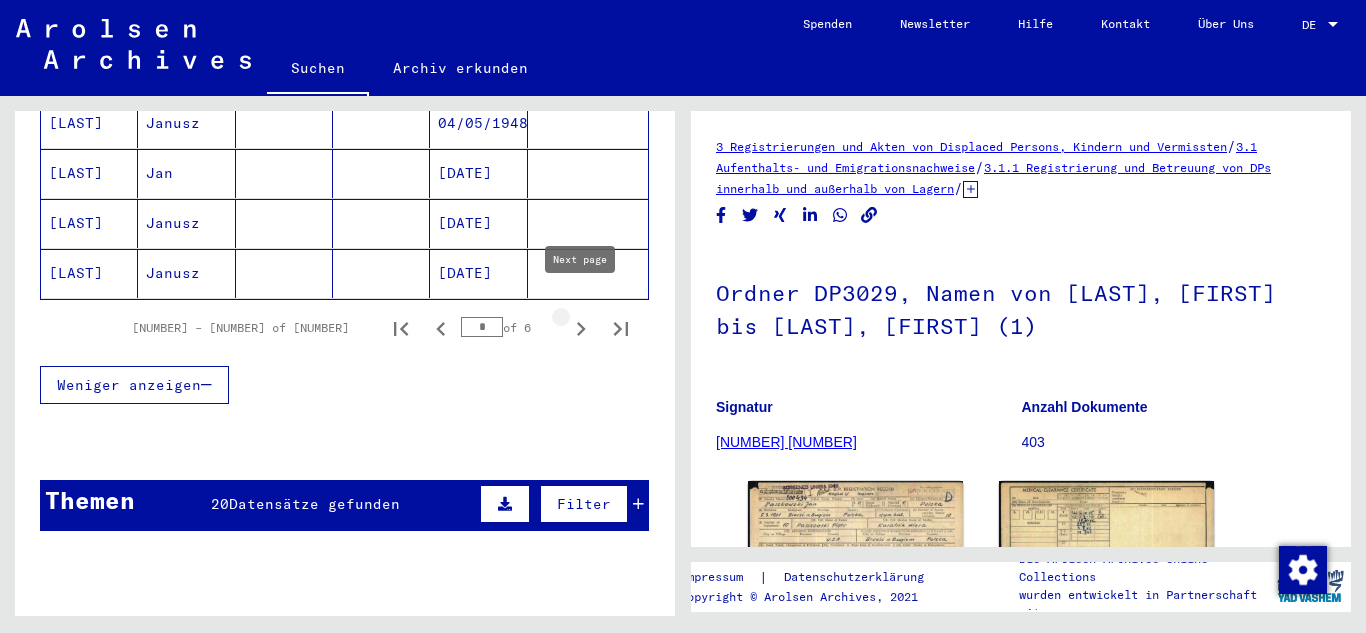 click 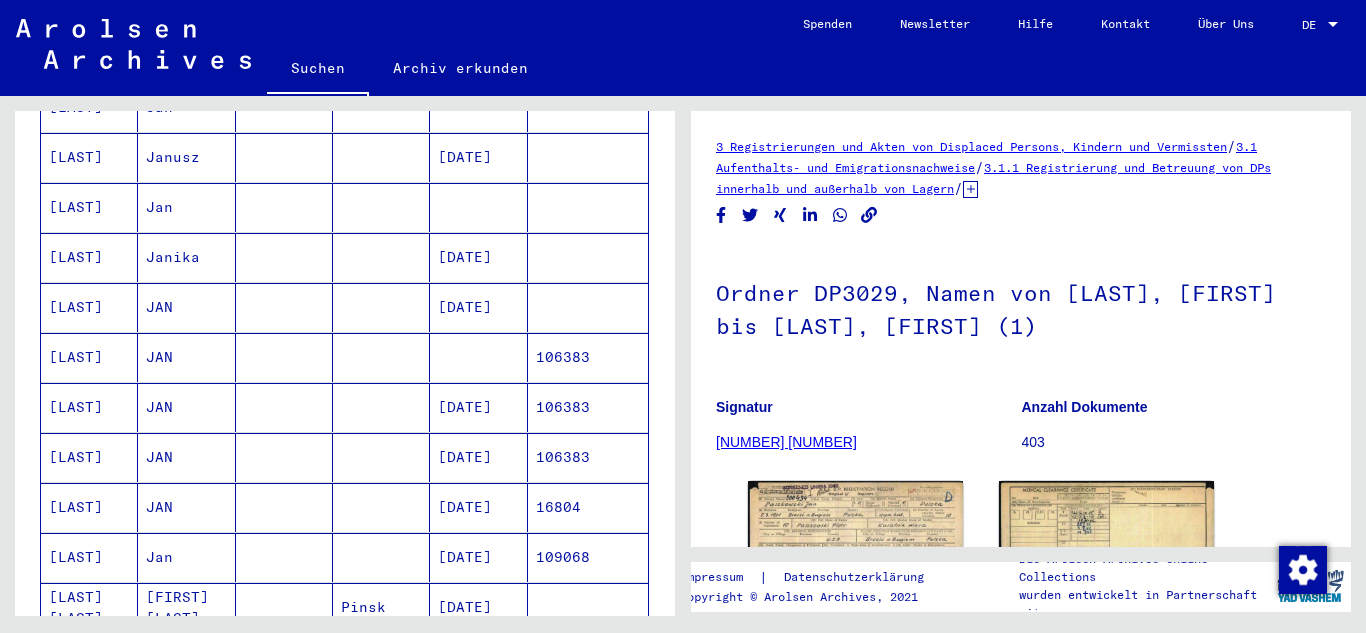 scroll, scrollTop: 344, scrollLeft: 0, axis: vertical 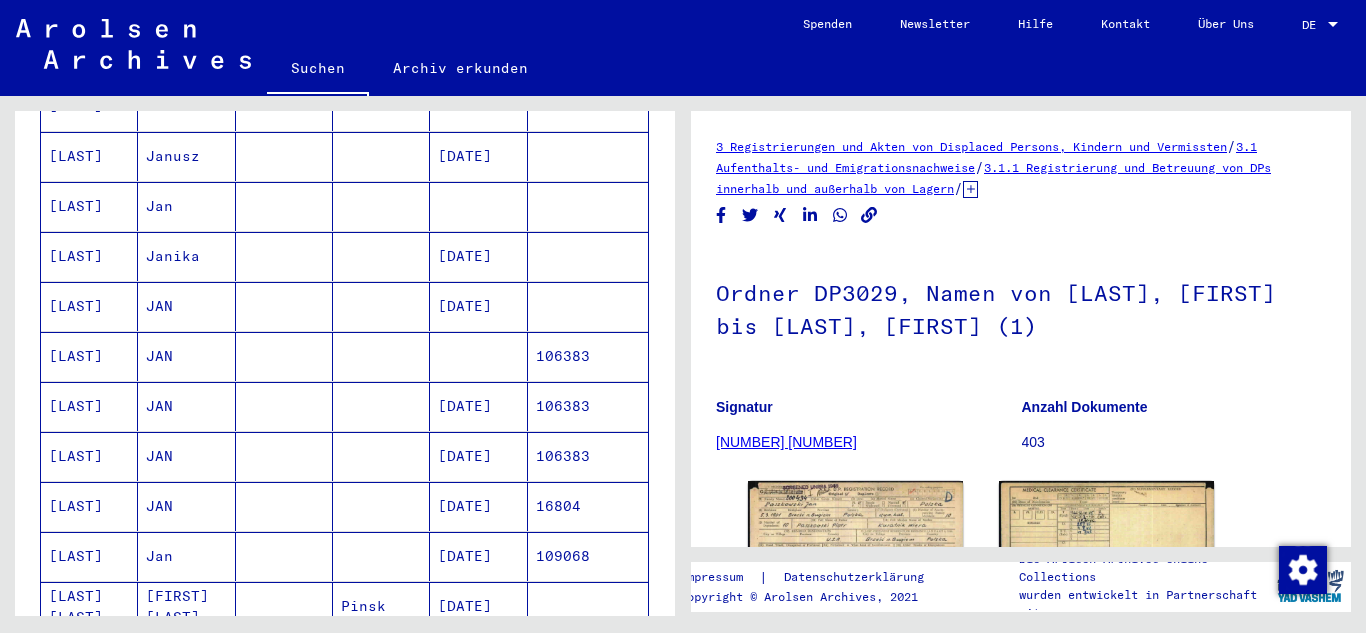 click at bounding box center [478, 406] 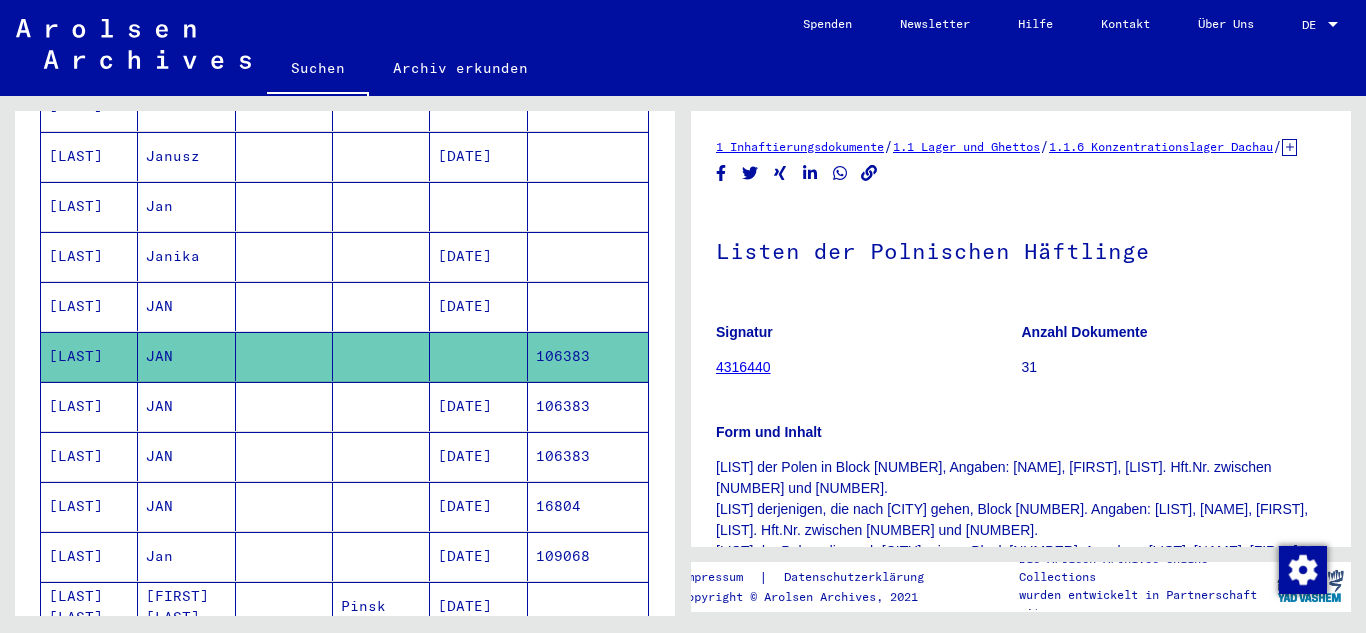 click on "[DATE]" at bounding box center [478, 456] 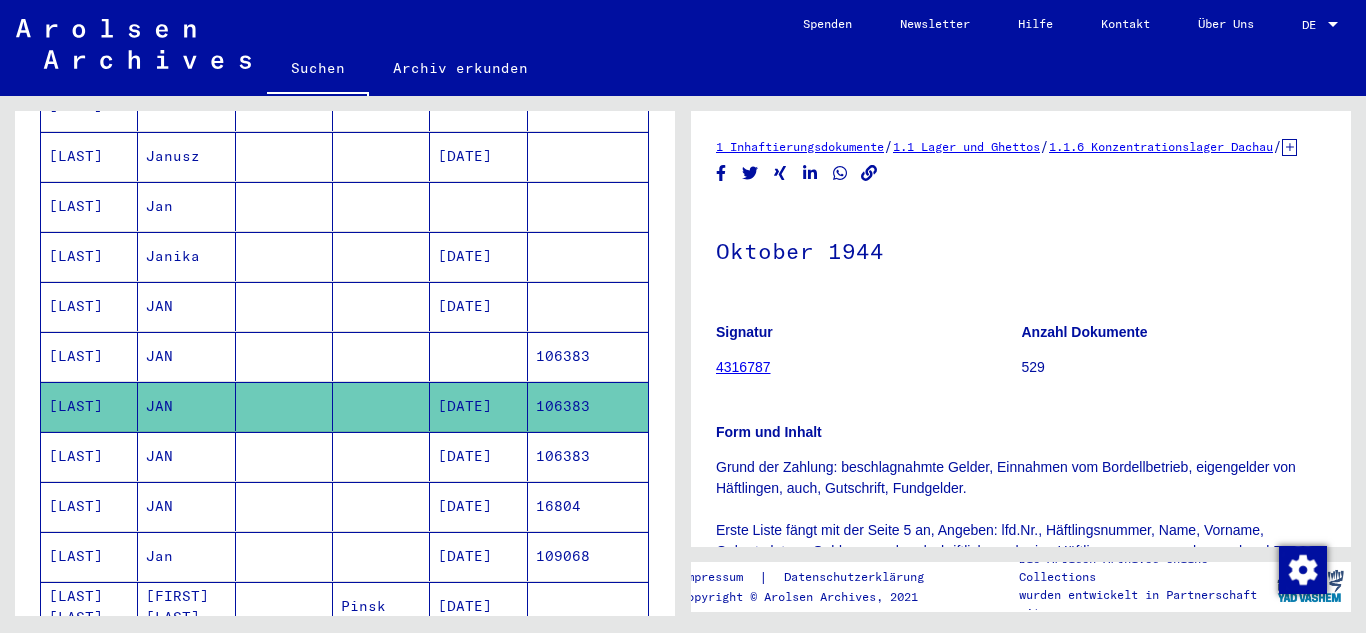 scroll, scrollTop: 0, scrollLeft: 0, axis: both 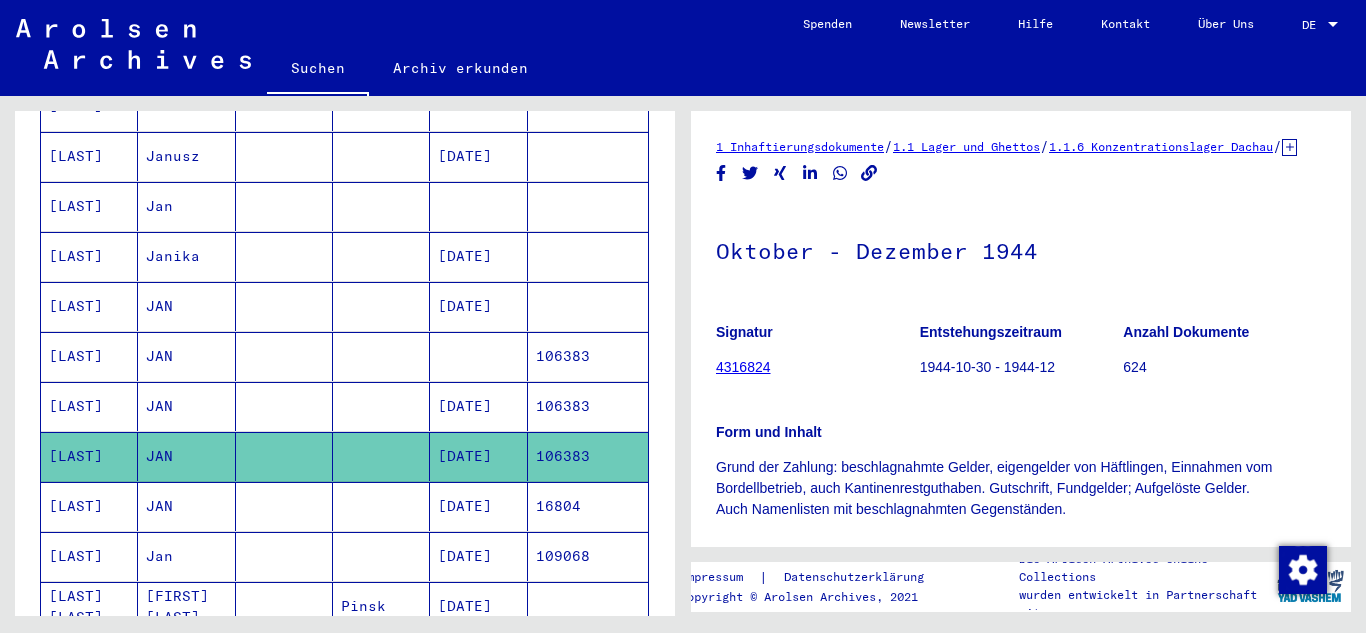 click on "[DATE]" at bounding box center (478, 556) 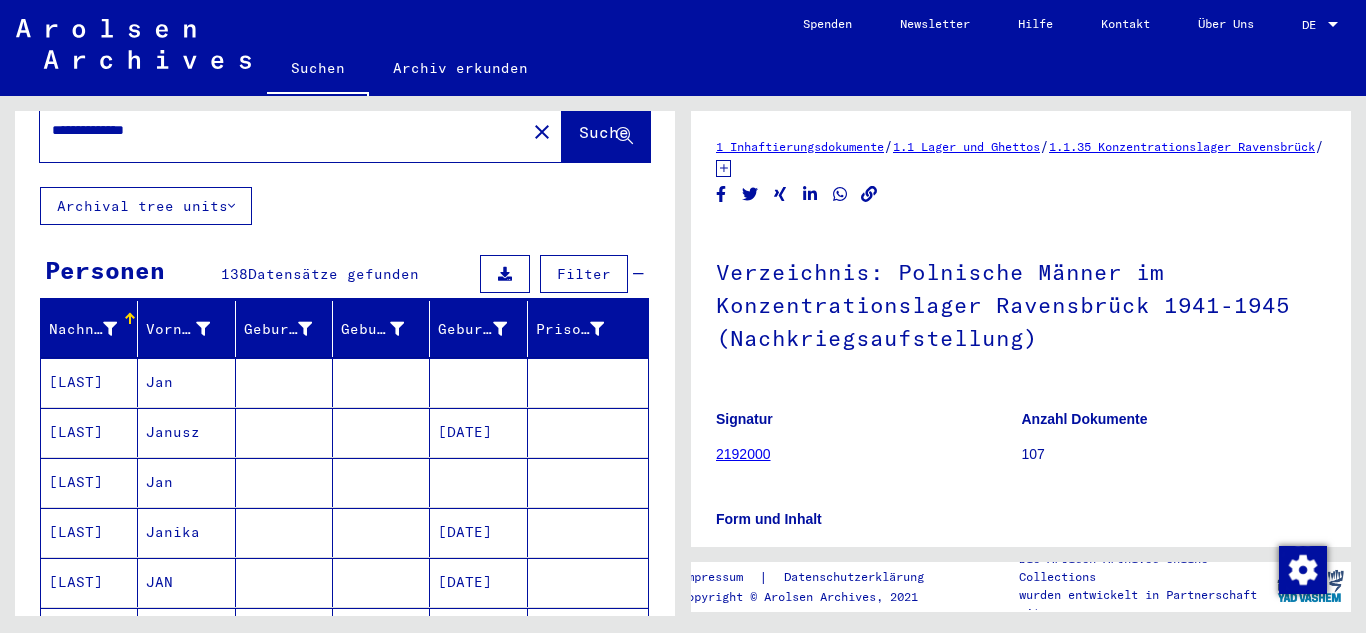 scroll, scrollTop: 0, scrollLeft: 0, axis: both 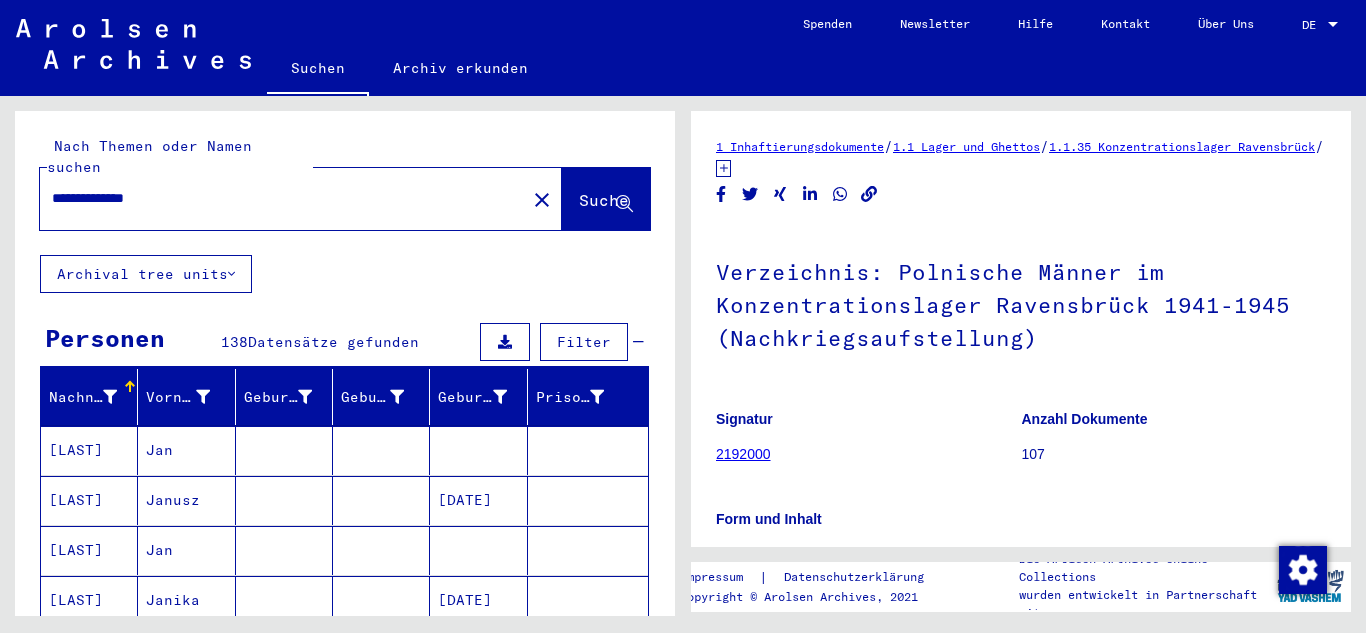 click on "close" 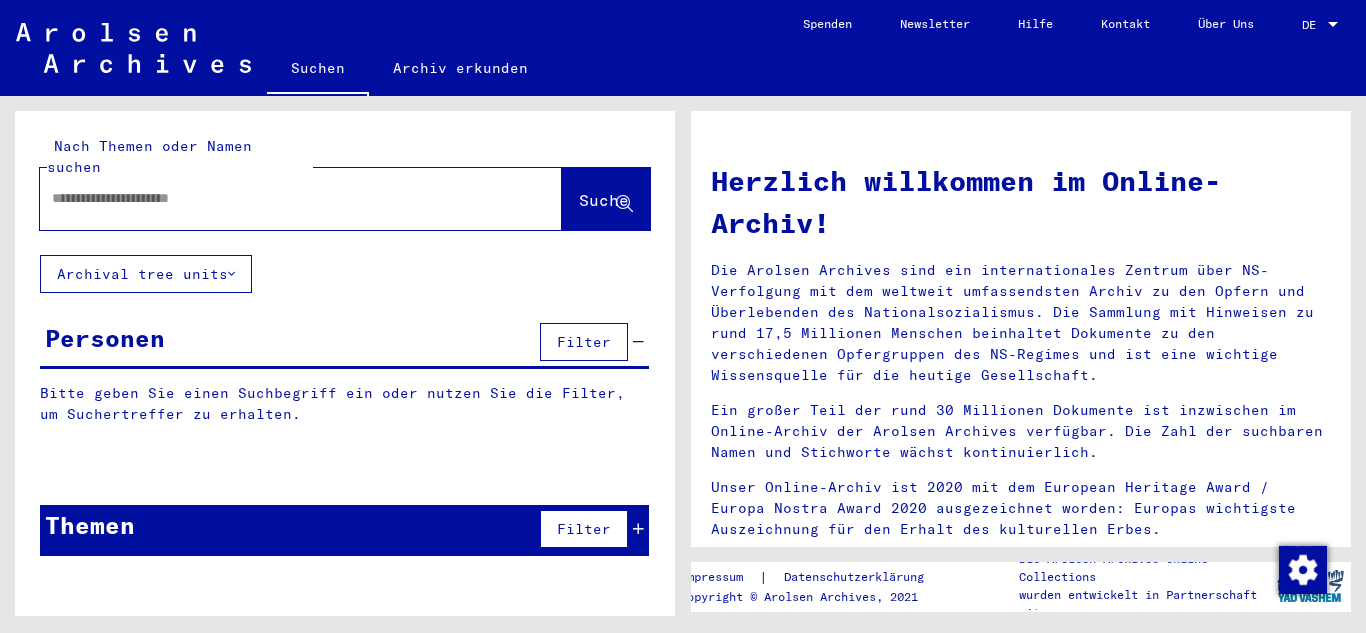 click at bounding box center (277, 198) 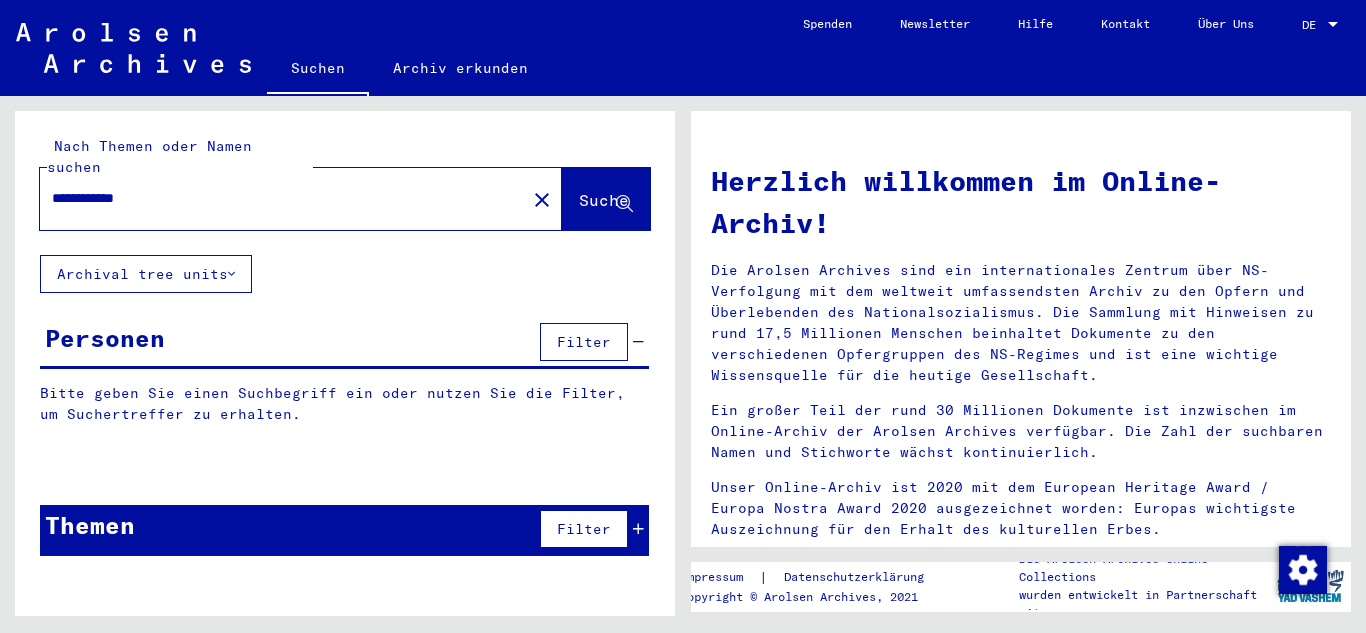 type on "**********" 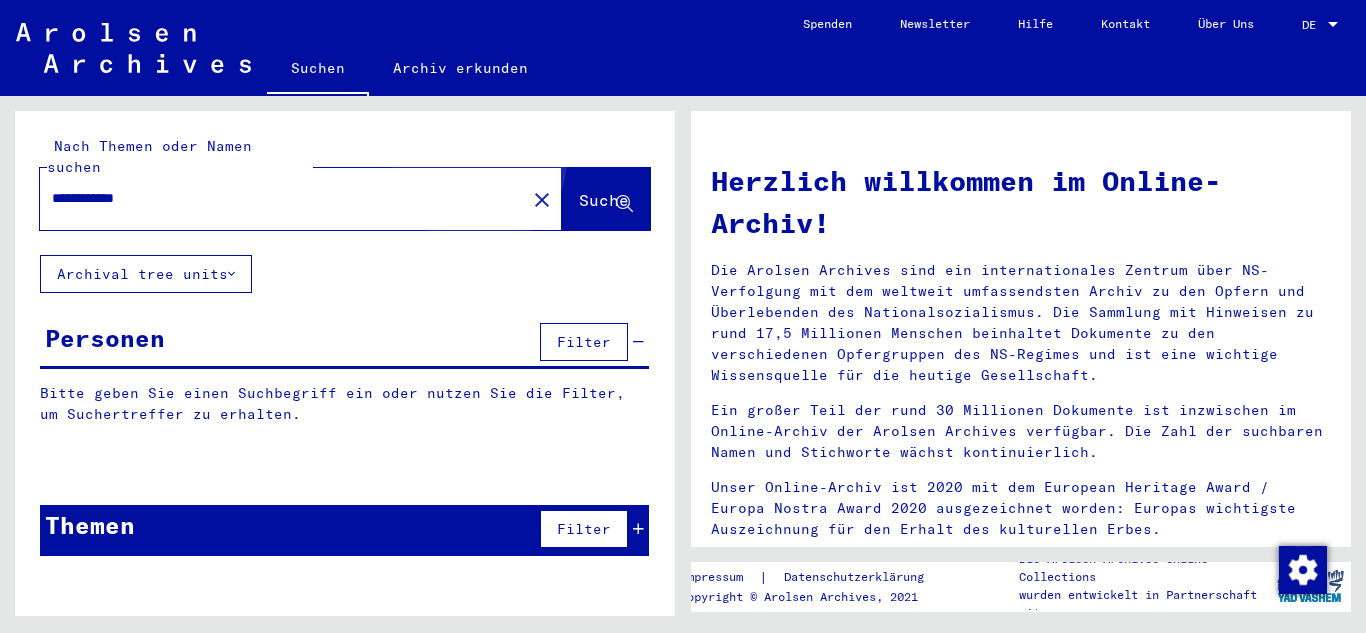 click on "Suche" 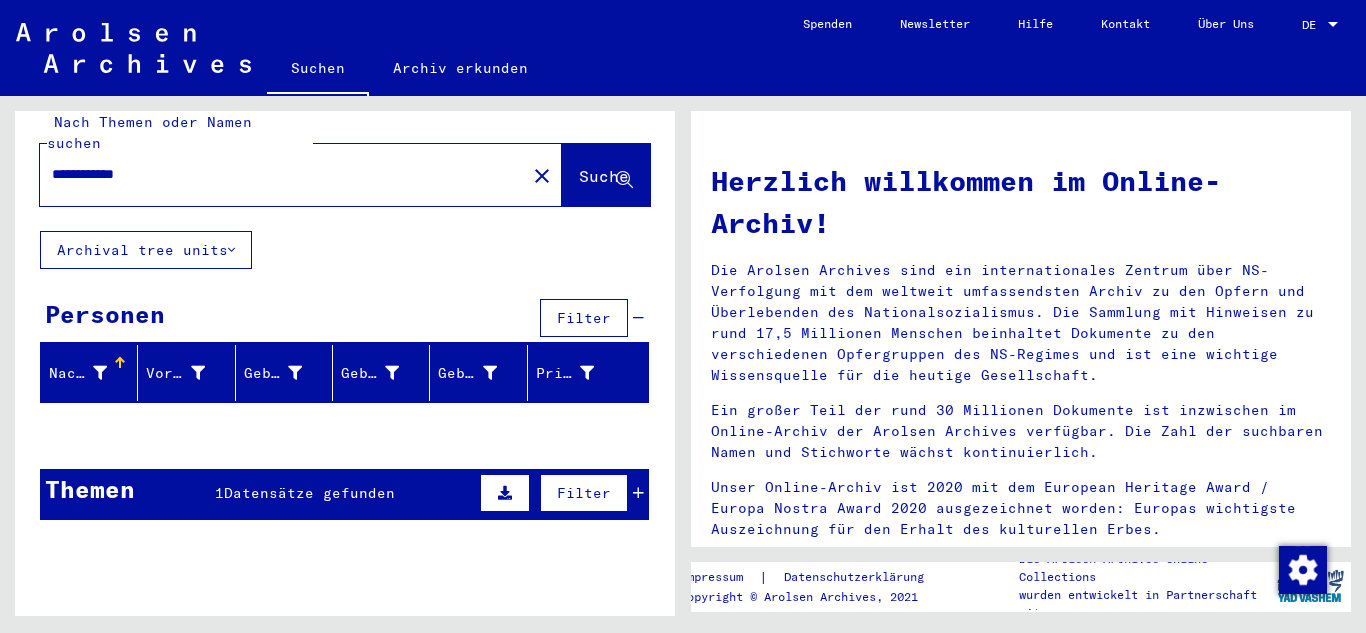 scroll, scrollTop: 79, scrollLeft: 0, axis: vertical 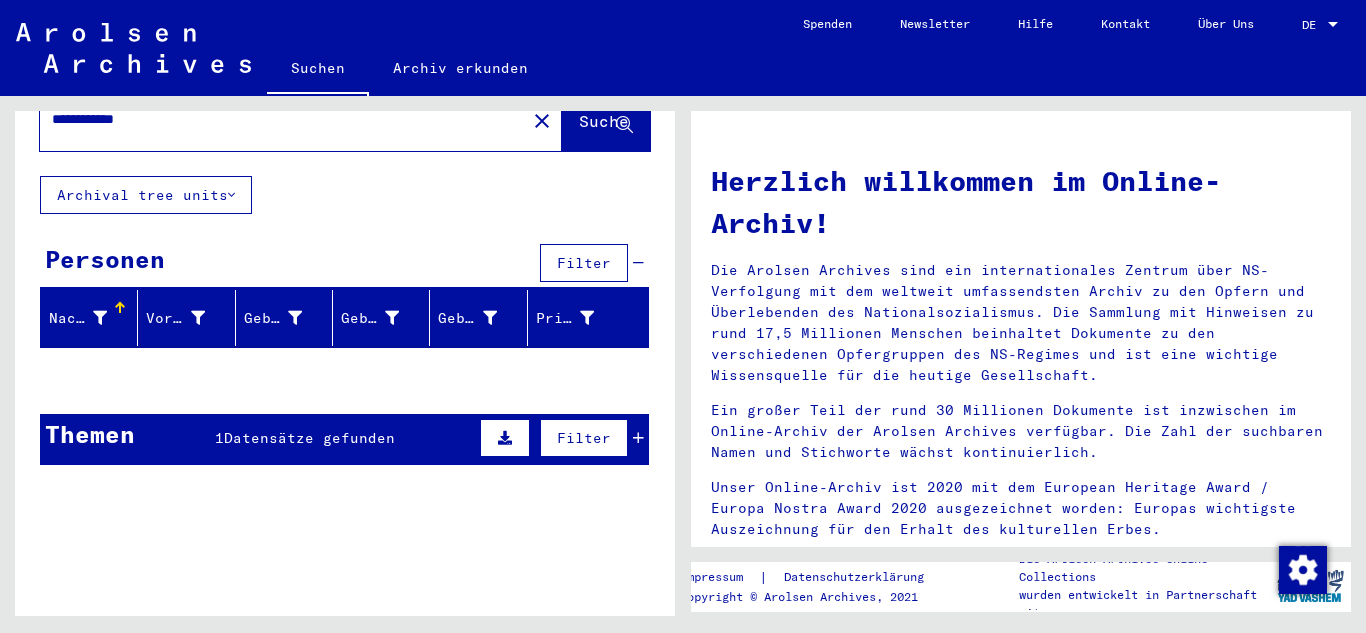 click on "Themen 1  Datensätze gefunden  Filter" at bounding box center [344, 439] 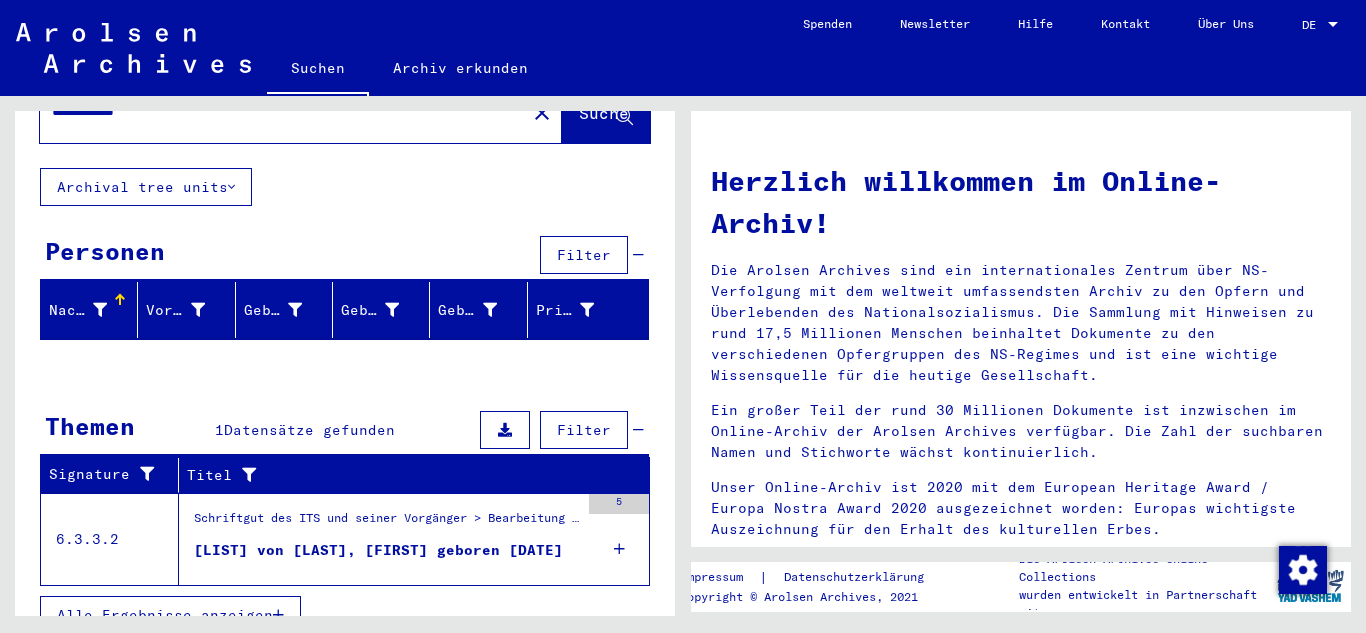 scroll, scrollTop: 95, scrollLeft: 0, axis: vertical 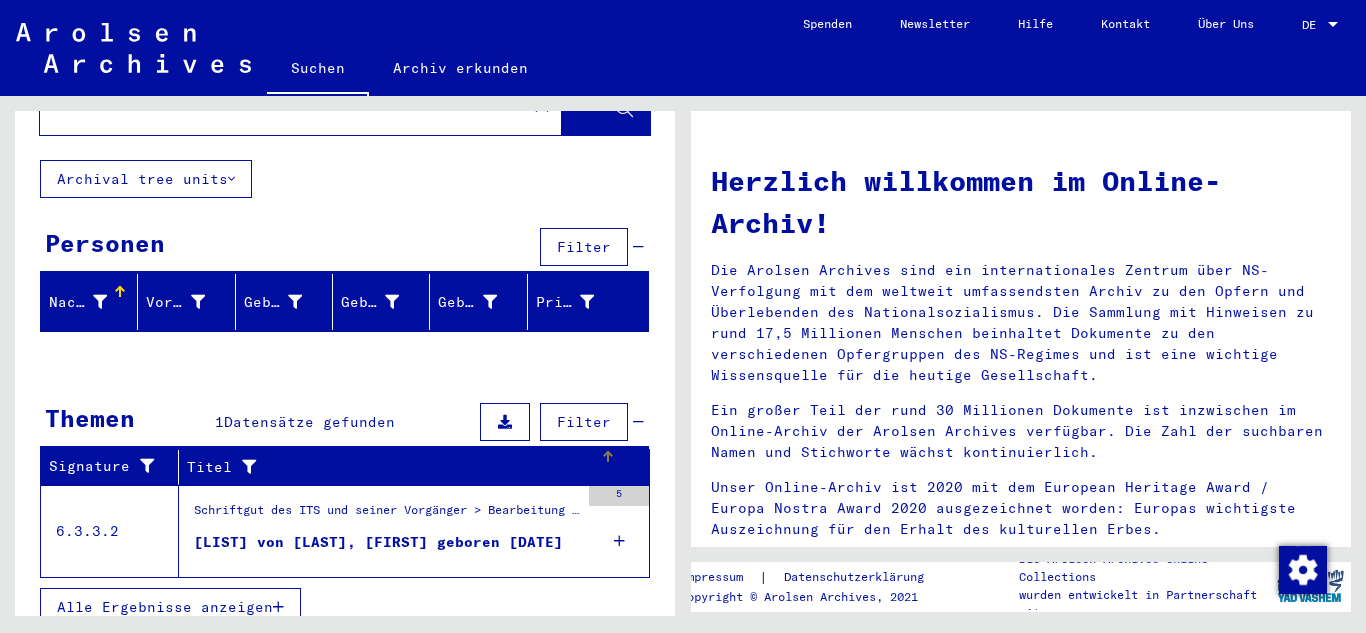 click on "Titel" at bounding box center [406, 467] 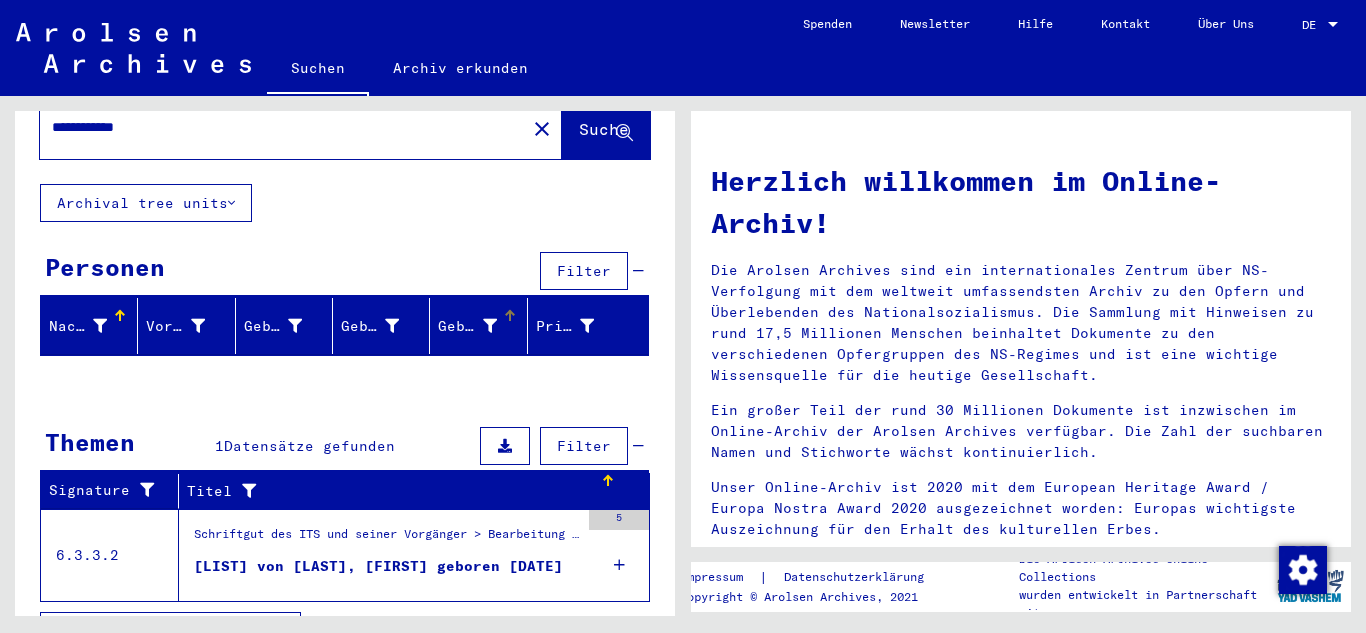 scroll, scrollTop: 0, scrollLeft: 0, axis: both 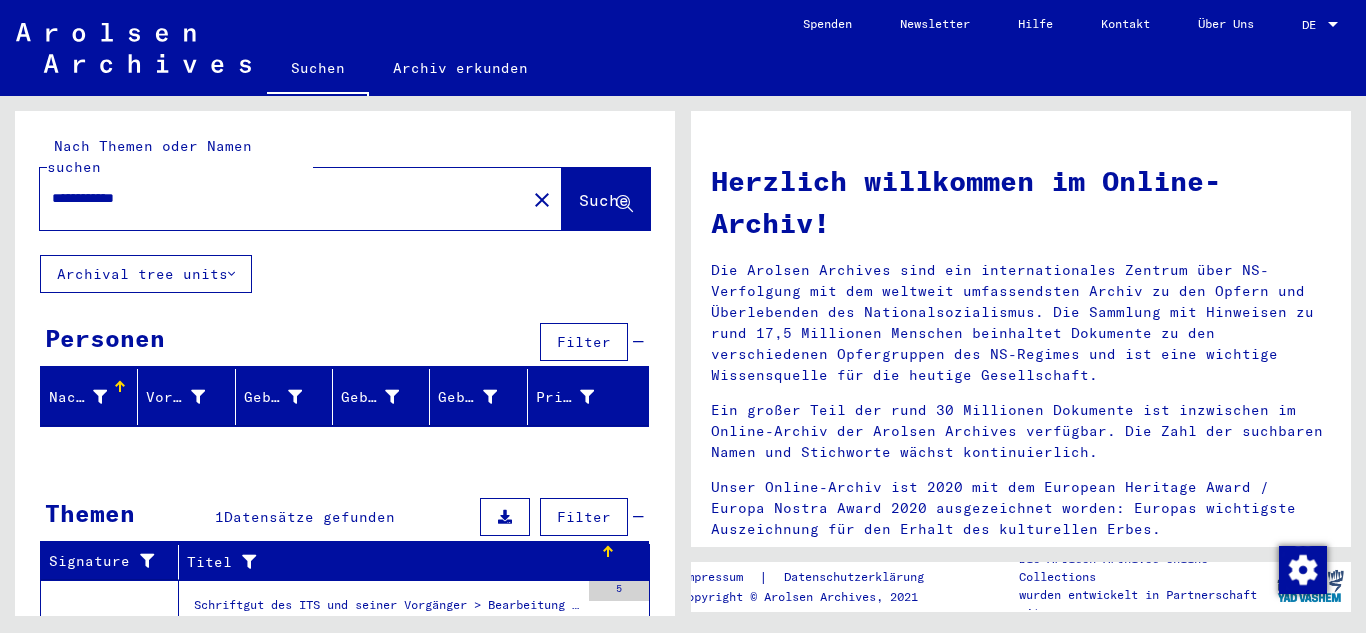 click on "**********" 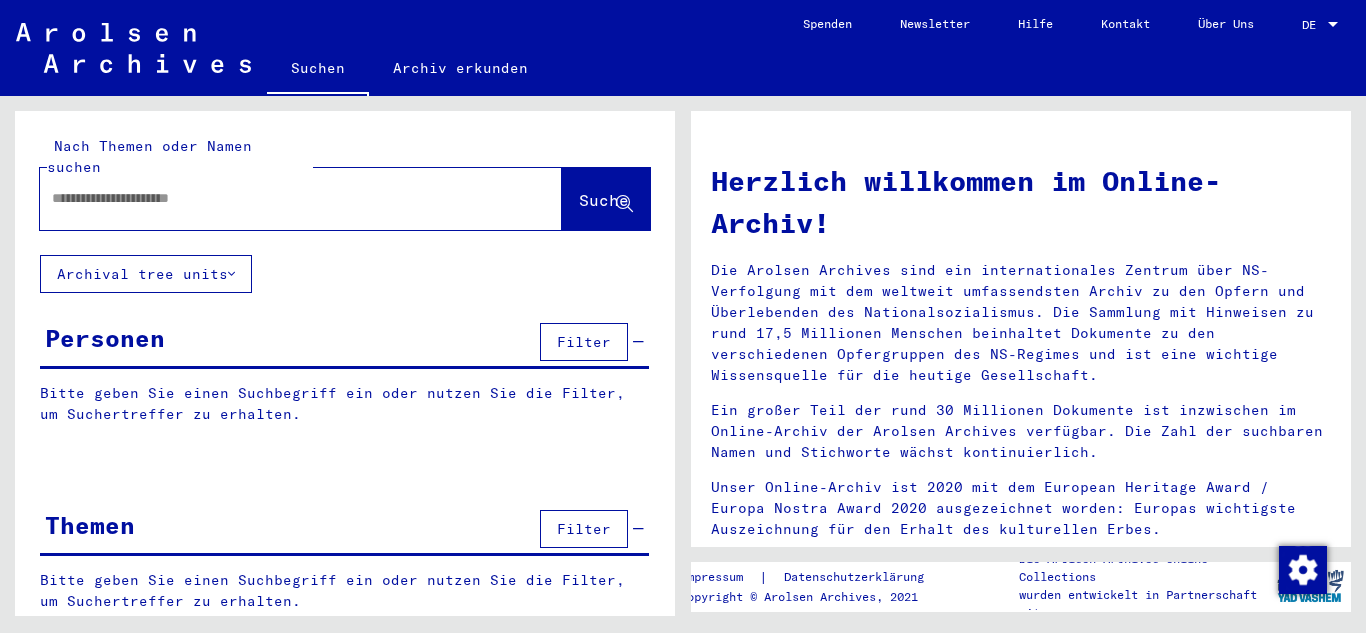 click at bounding box center [277, 198] 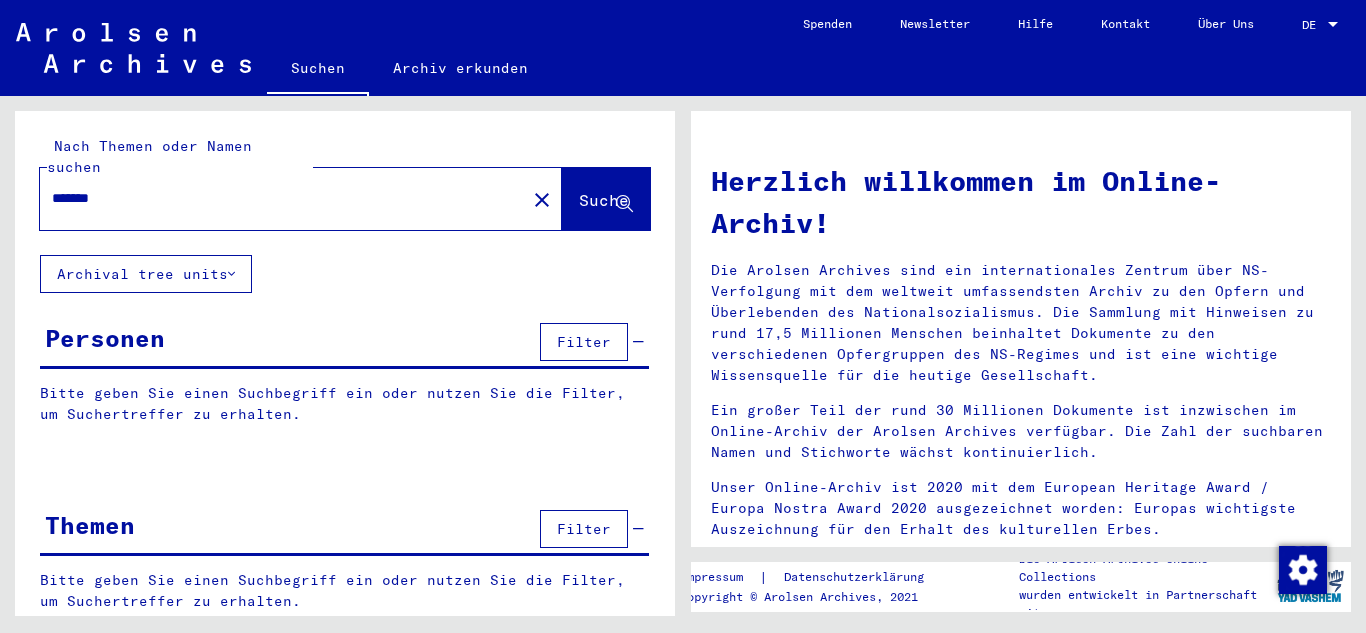 type on "*******" 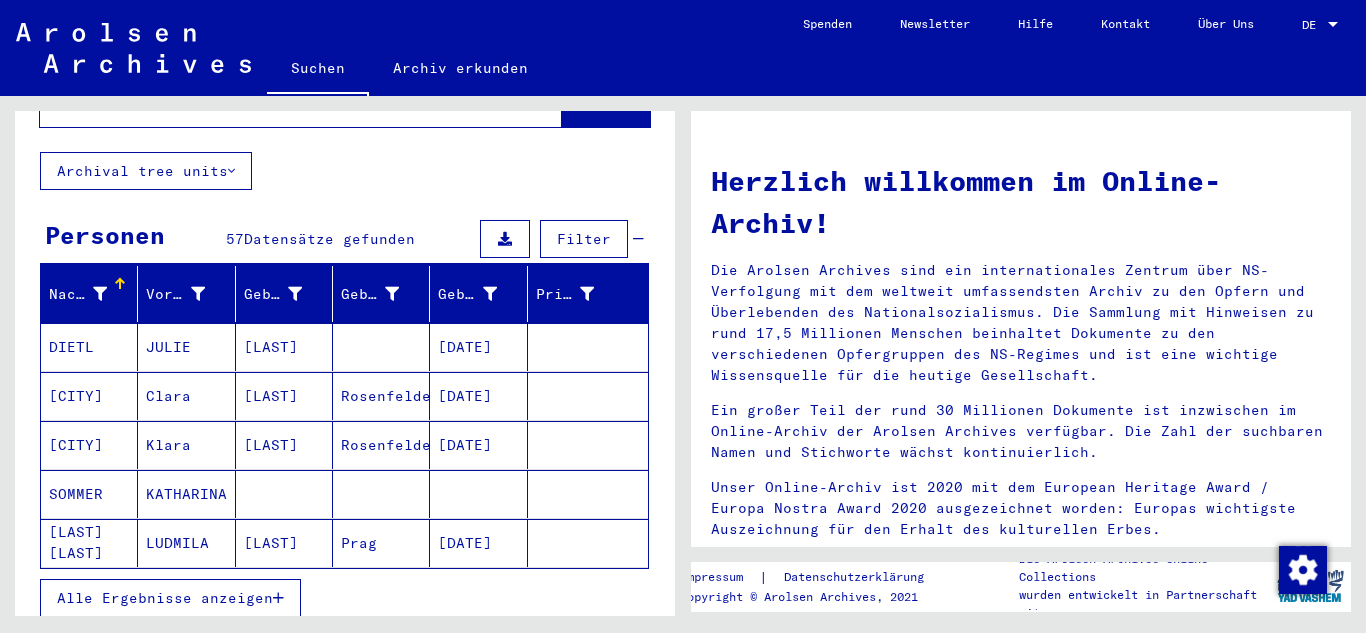 scroll, scrollTop: 137, scrollLeft: 0, axis: vertical 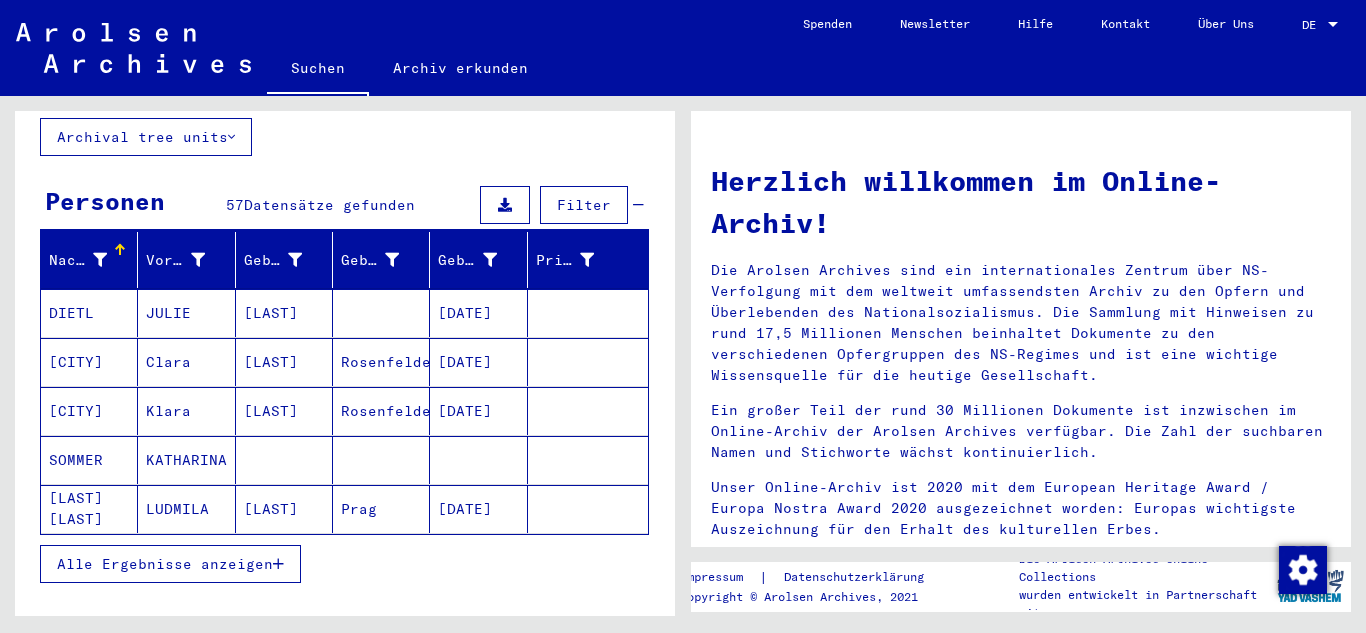 click on "Alle Ergebnisse anzeigen" at bounding box center (165, 564) 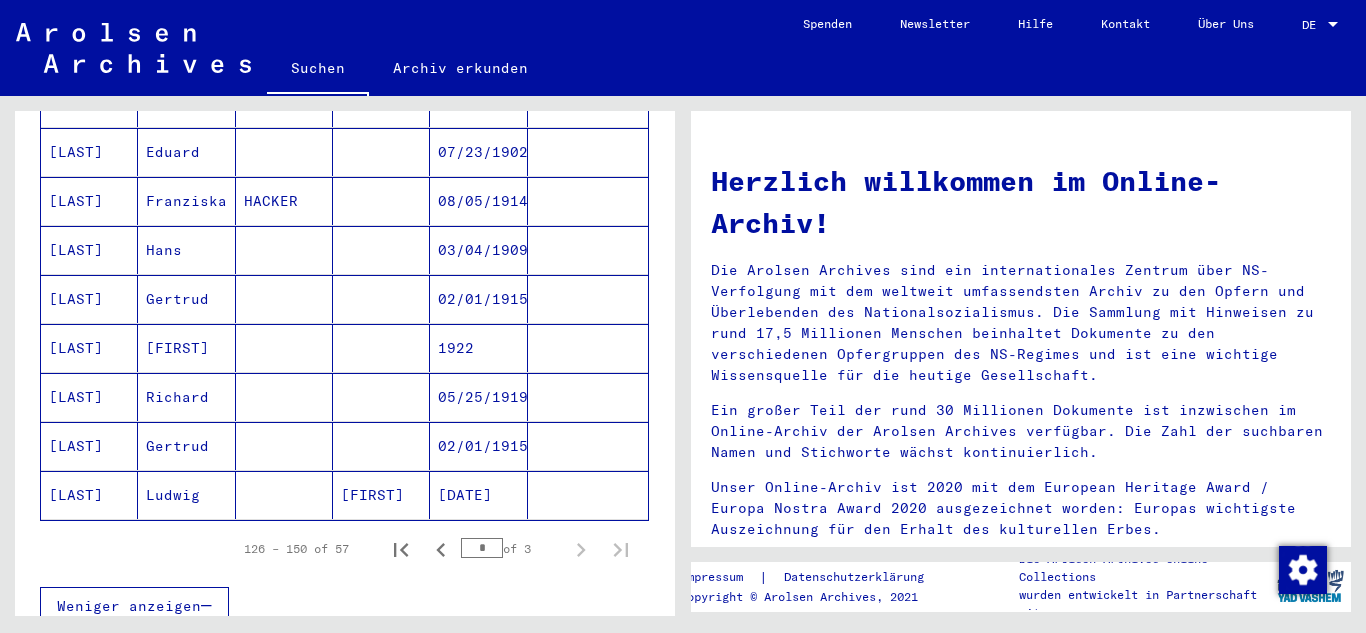 scroll, scrollTop: 1145, scrollLeft: 0, axis: vertical 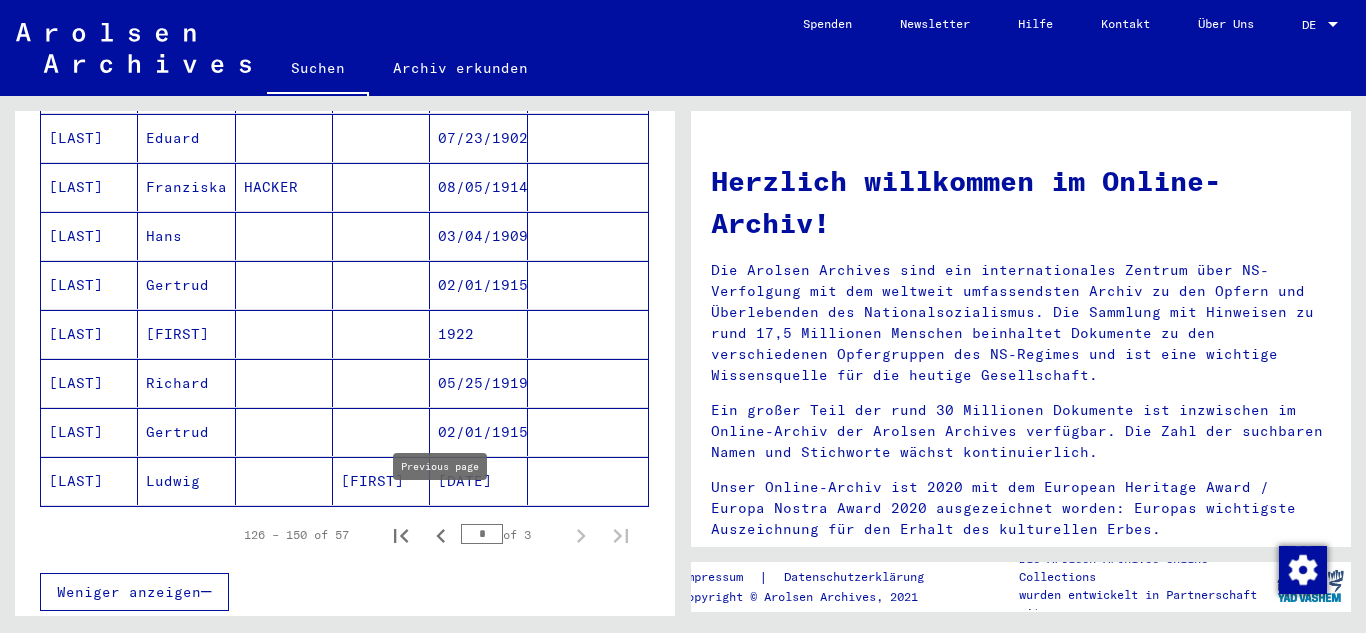 click 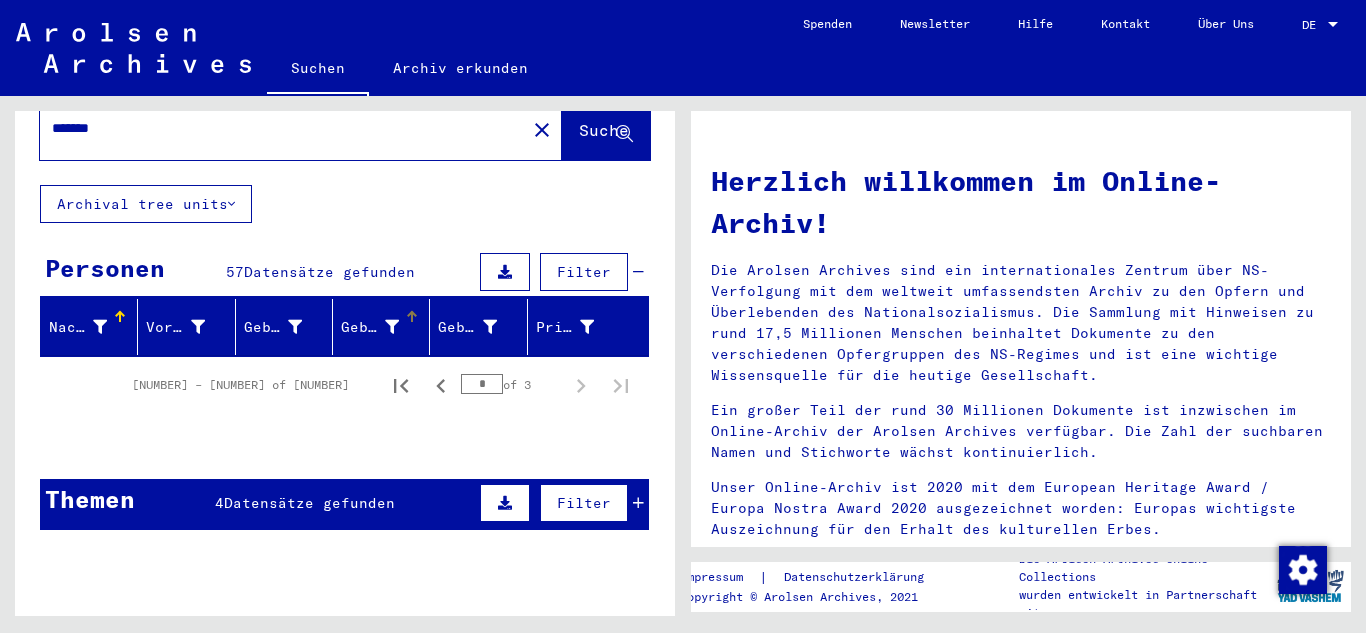 scroll, scrollTop: 45, scrollLeft: 0, axis: vertical 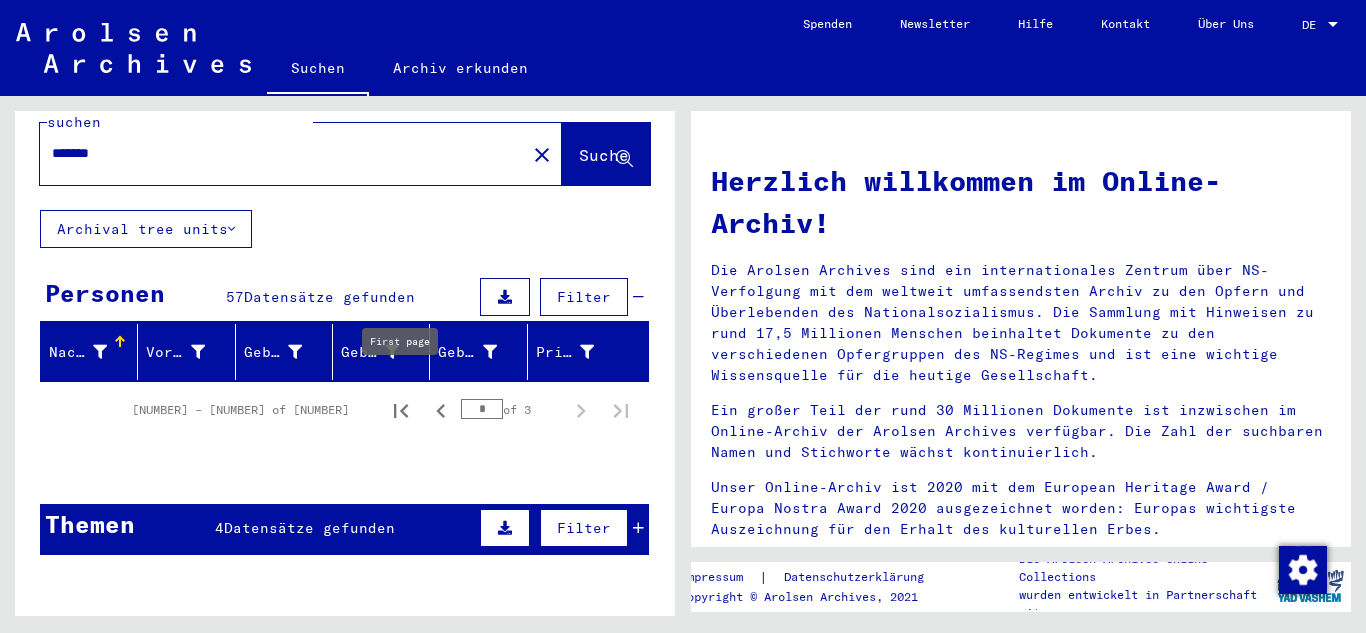 click 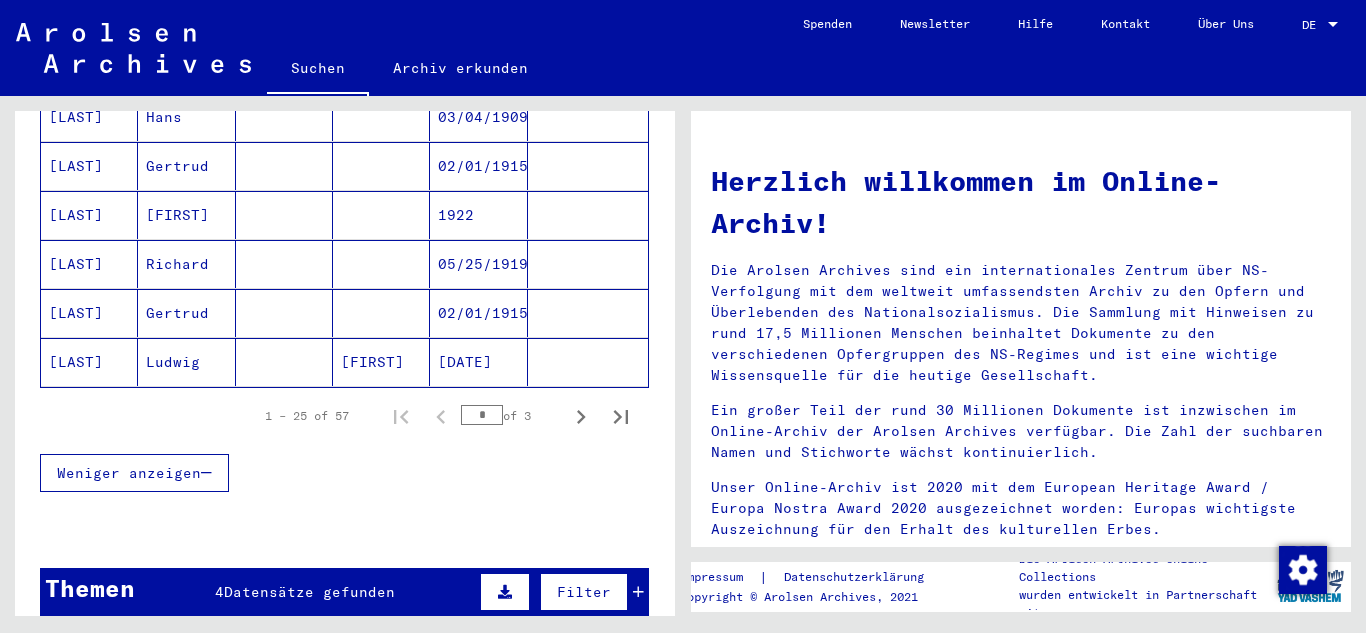 scroll, scrollTop: 1278, scrollLeft: 0, axis: vertical 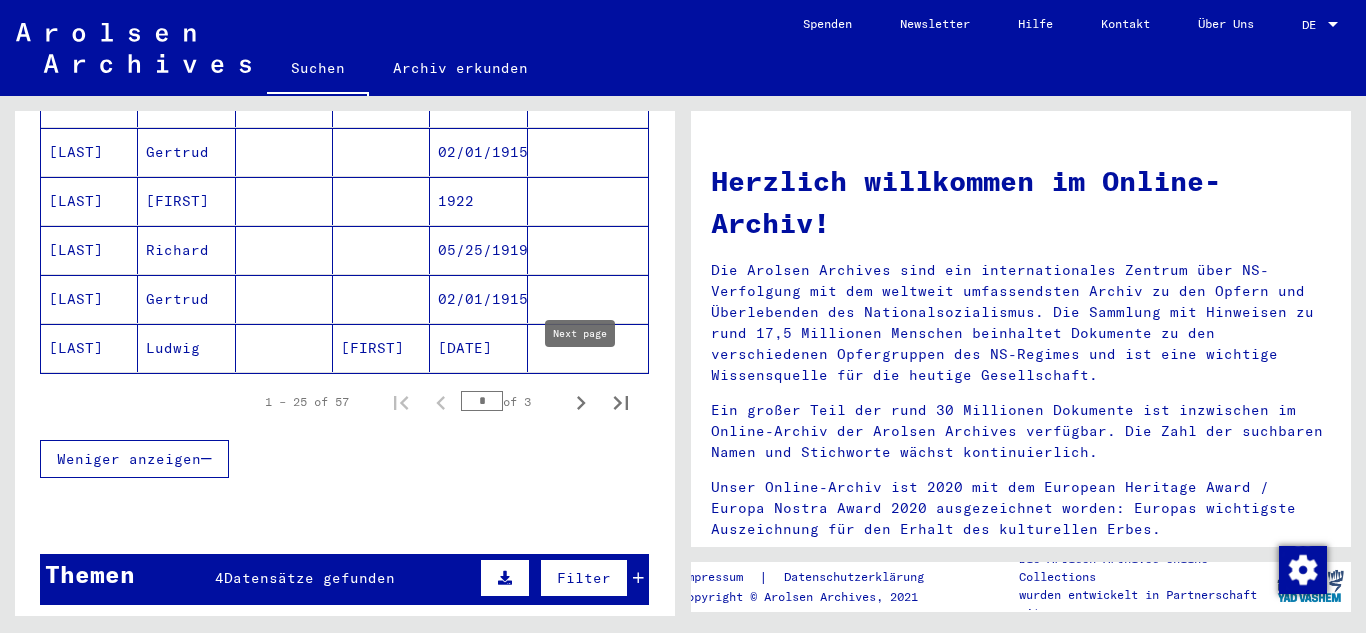 click 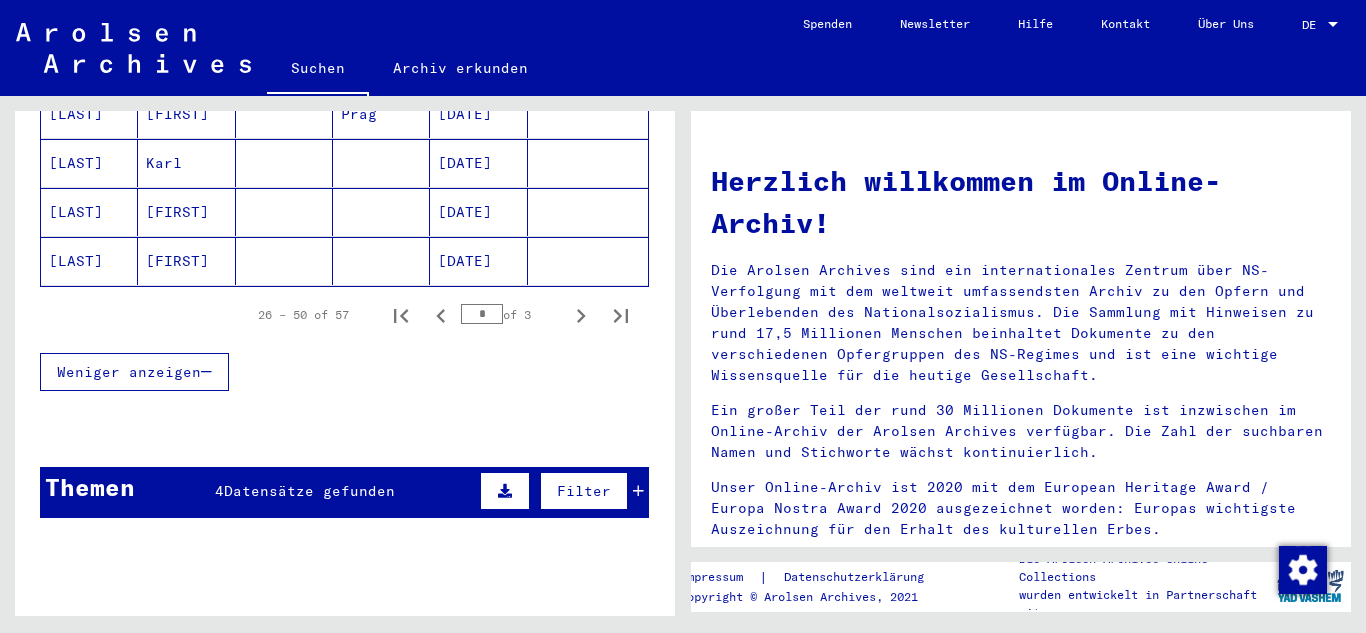 scroll, scrollTop: 1420, scrollLeft: 0, axis: vertical 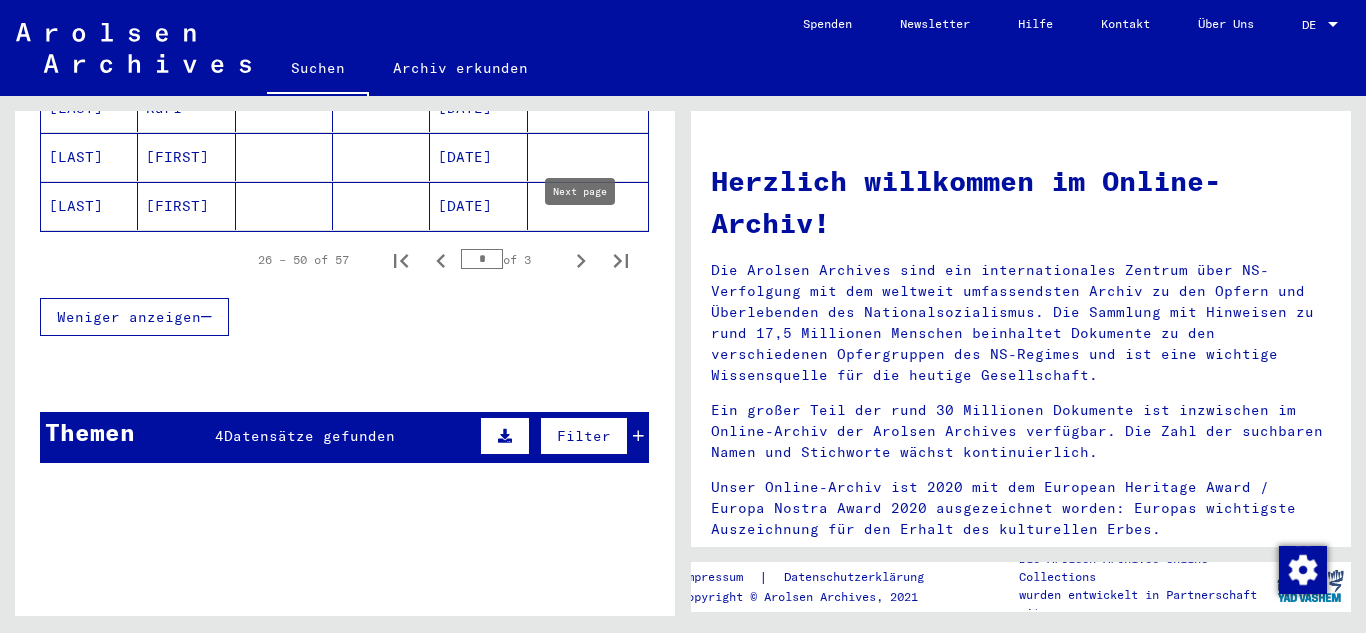 click 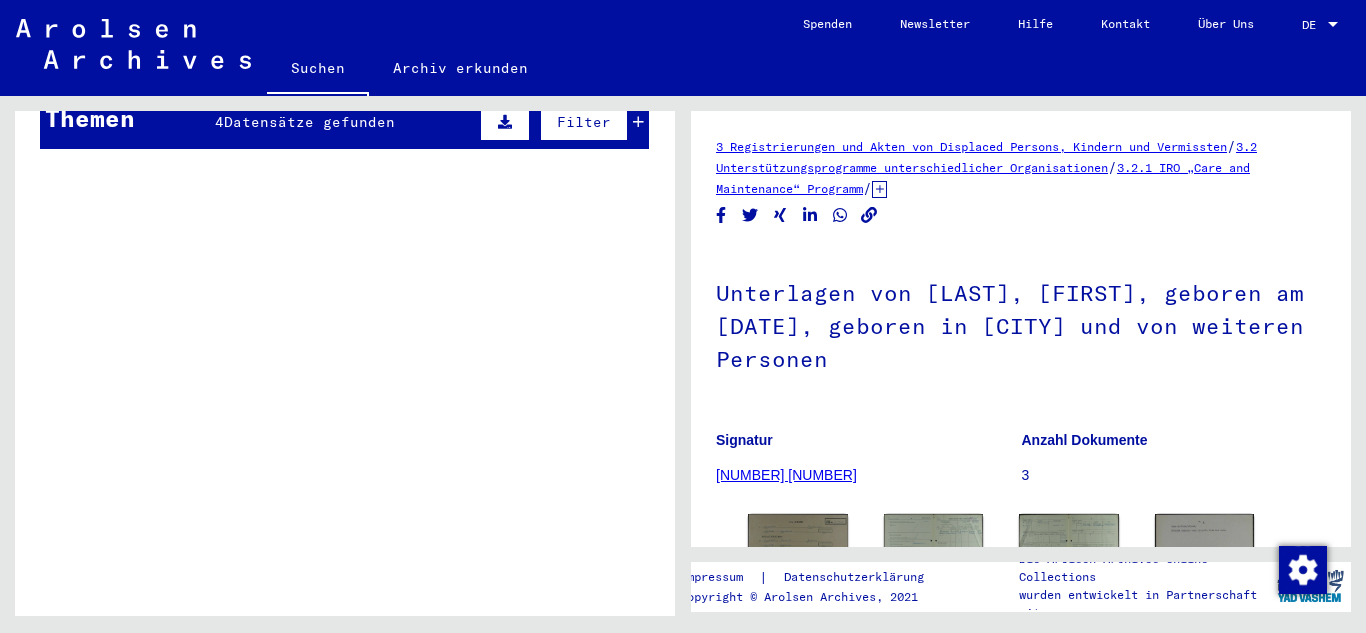 scroll, scrollTop: 54, scrollLeft: 0, axis: vertical 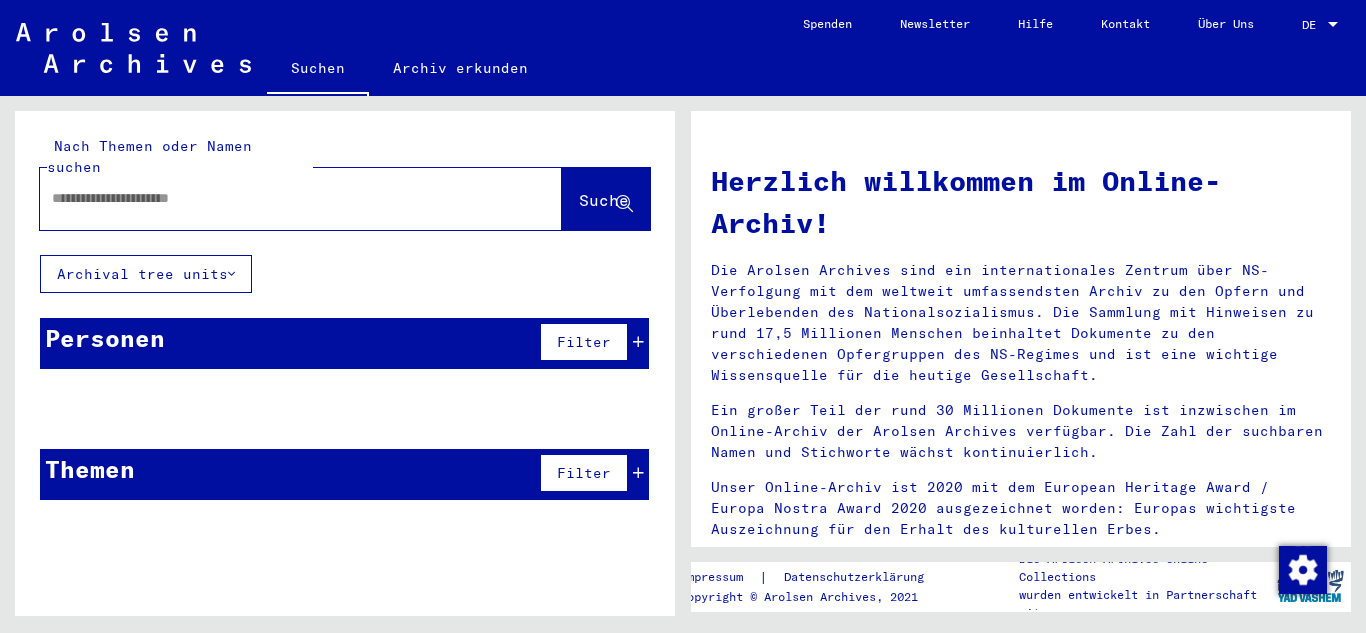 type on "**********" 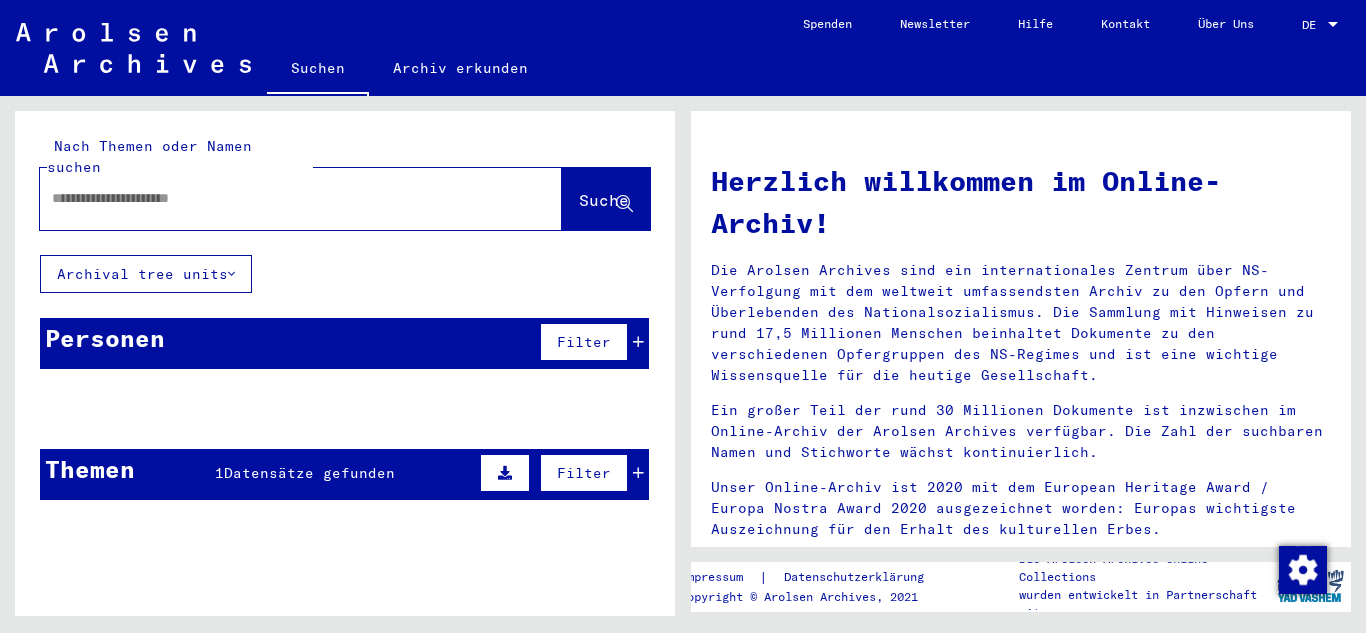 click at bounding box center (277, 198) 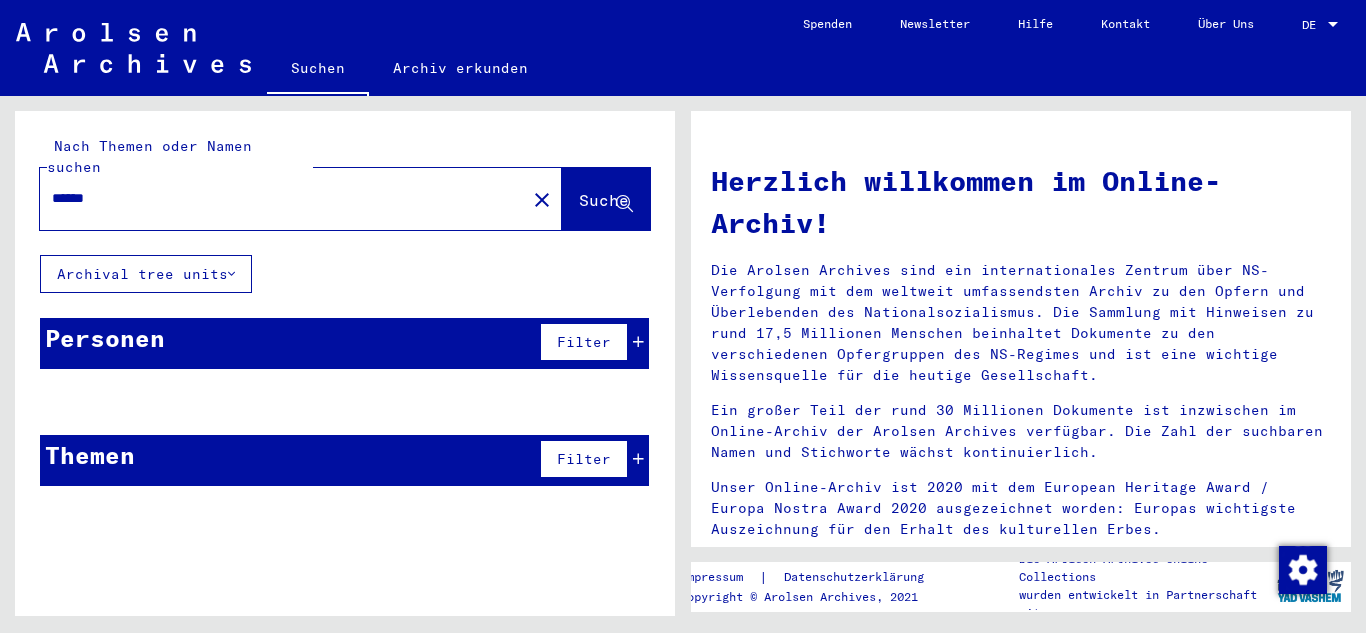 type on "*****" 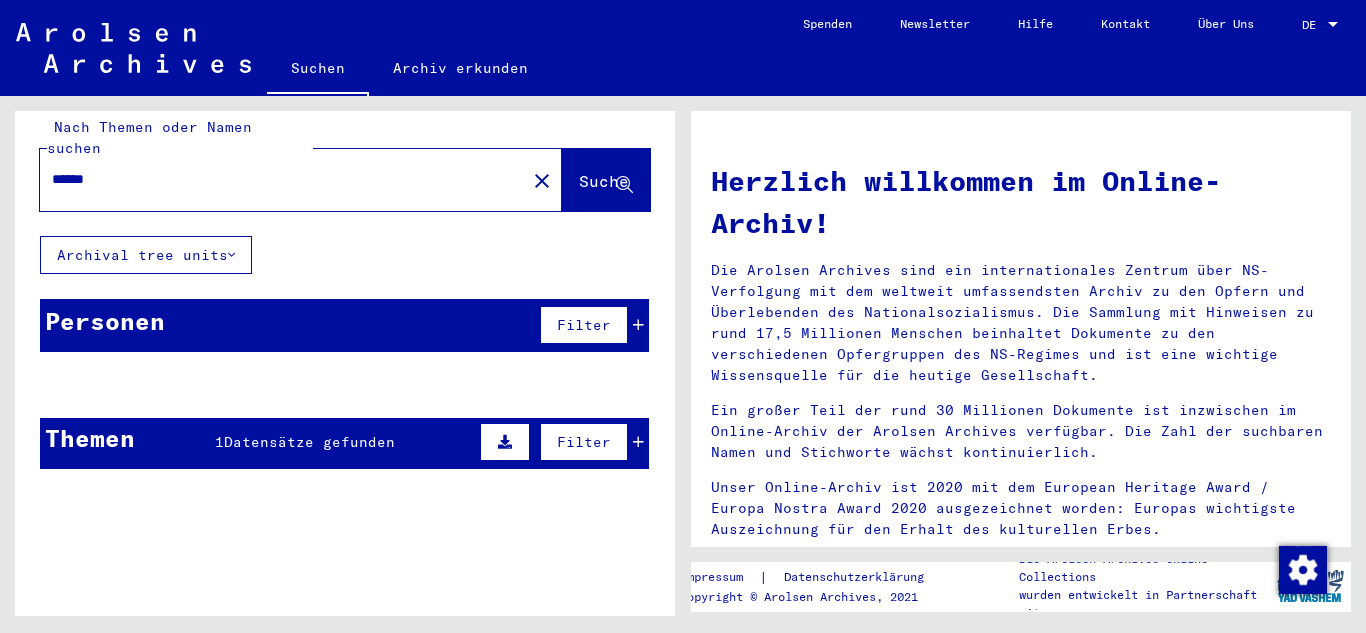 scroll, scrollTop: 23, scrollLeft: 0, axis: vertical 